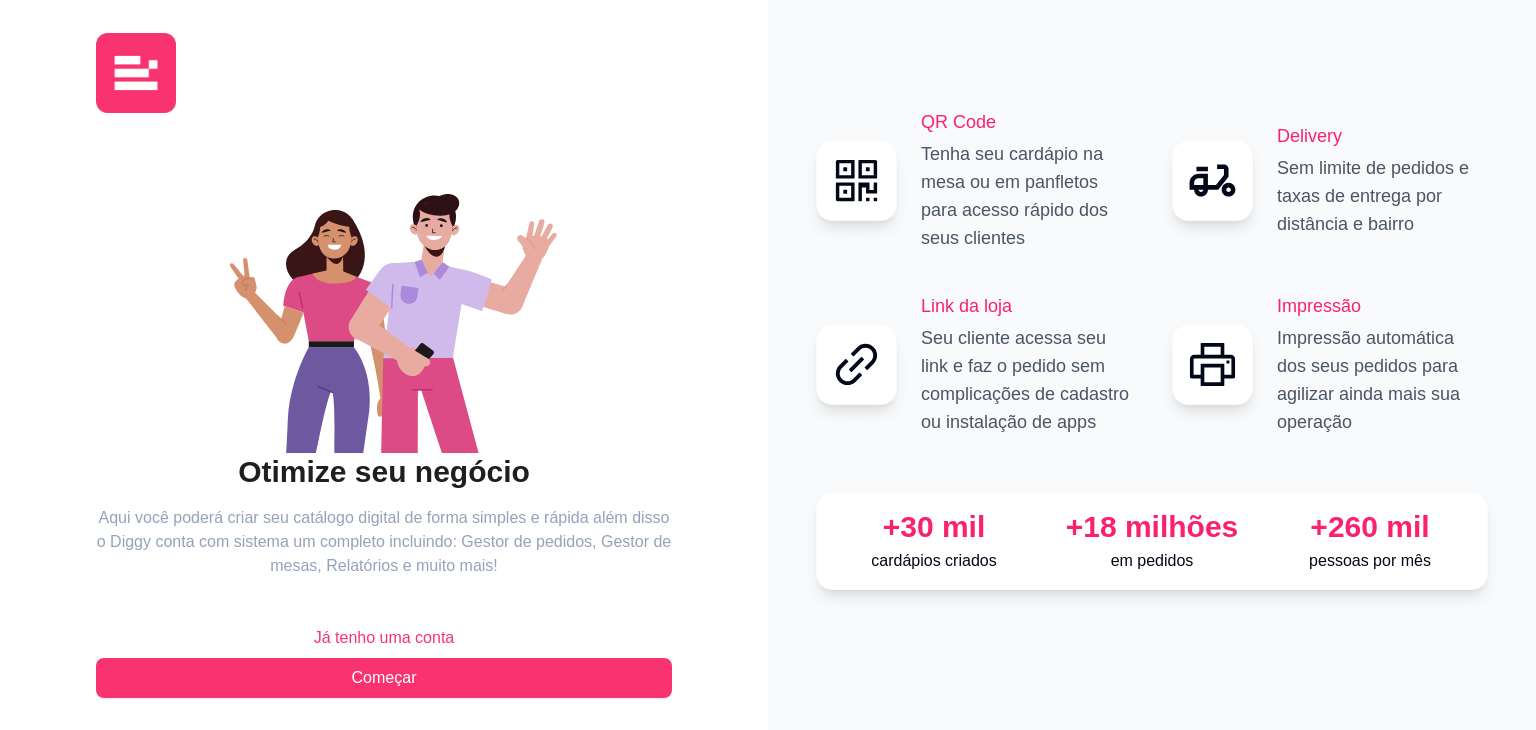 scroll, scrollTop: 0, scrollLeft: 0, axis: both 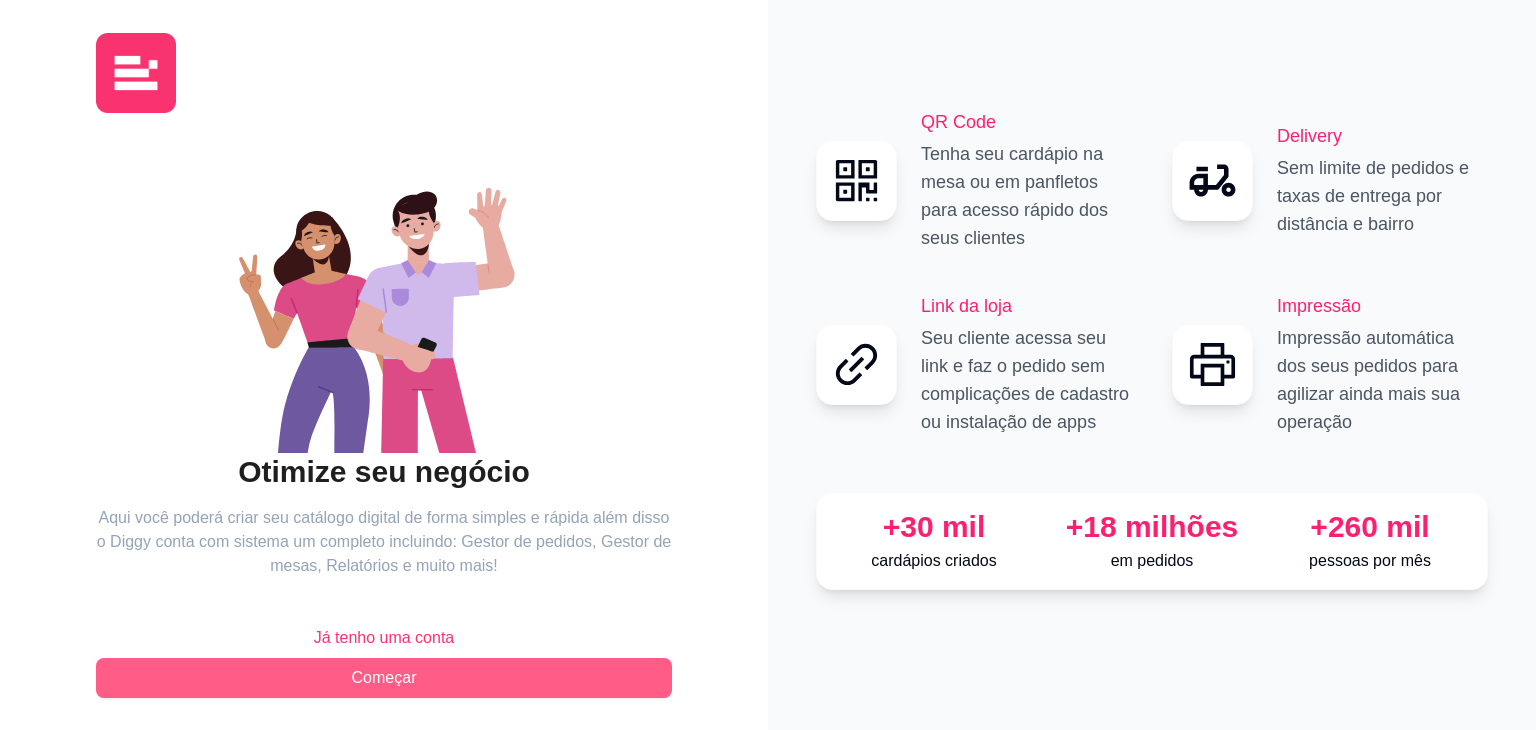 click on "Começar" at bounding box center (384, 678) 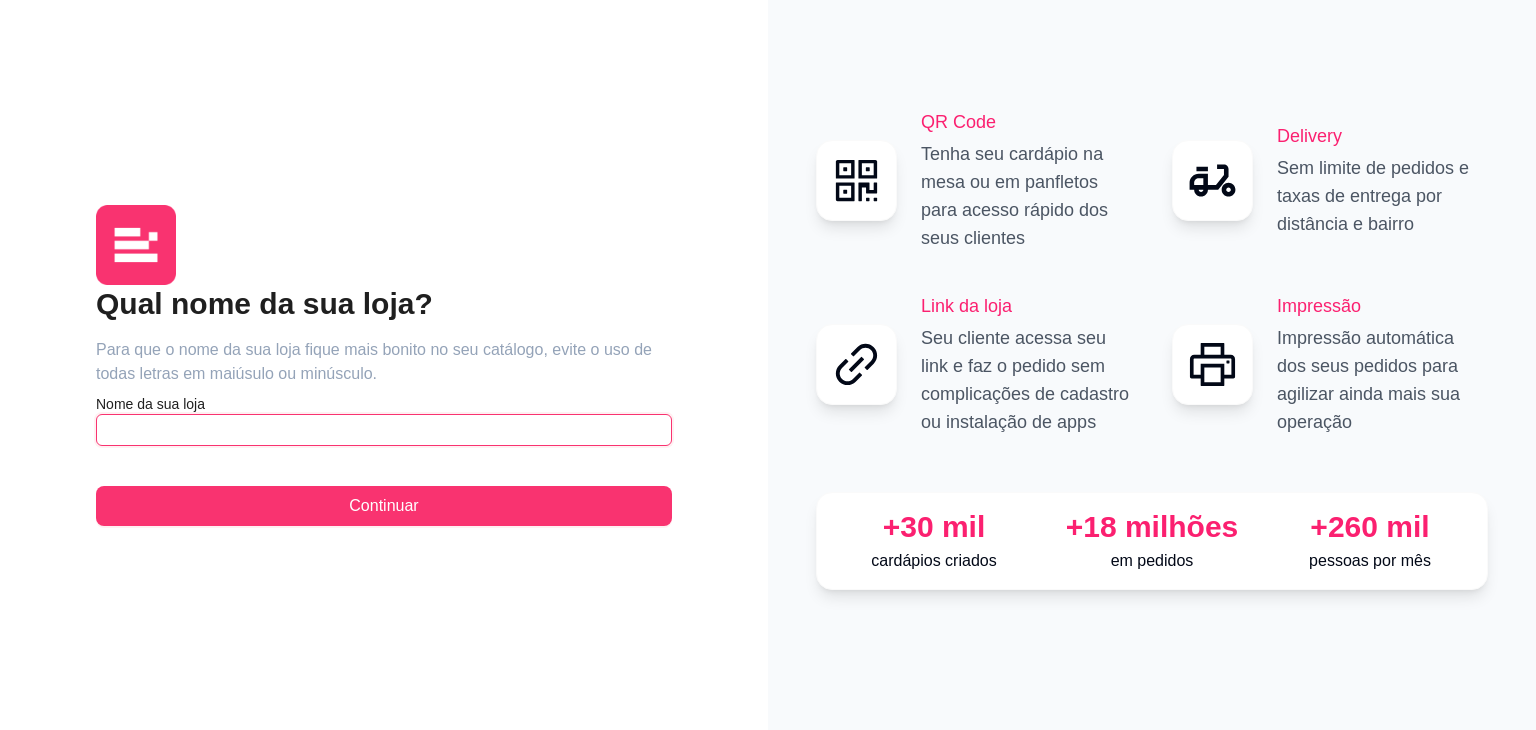 click at bounding box center [384, 430] 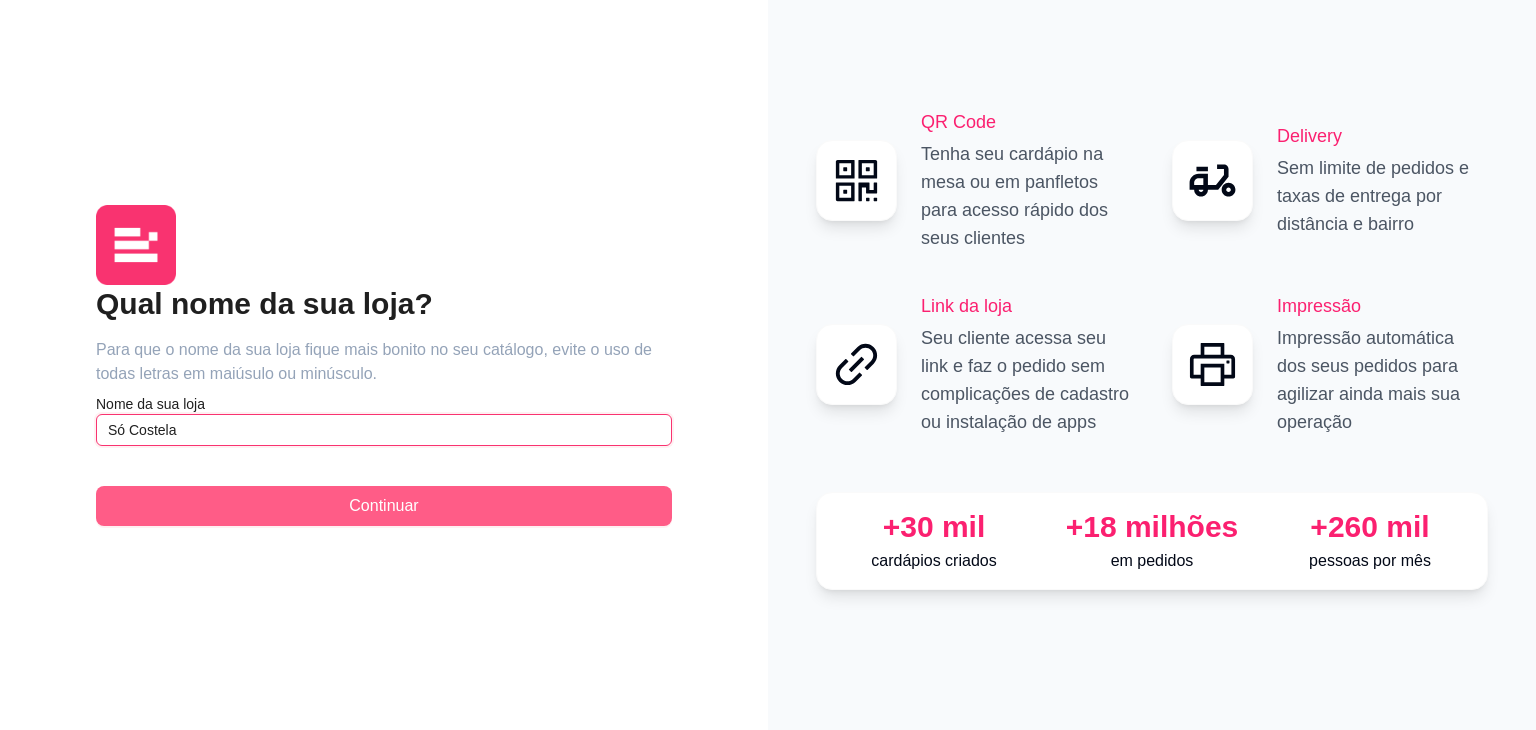 type on "Só Costela" 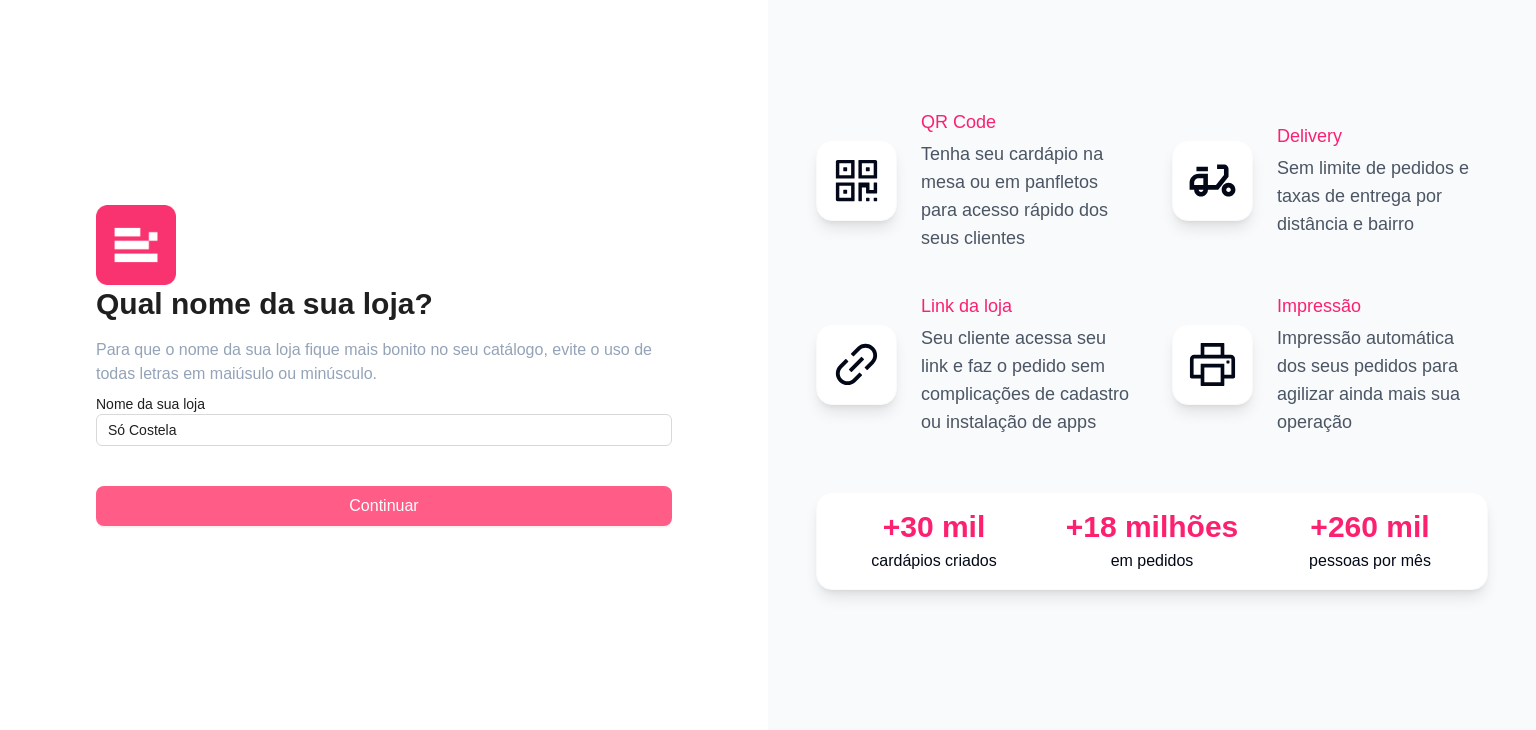 click on "Continuar" at bounding box center [384, 506] 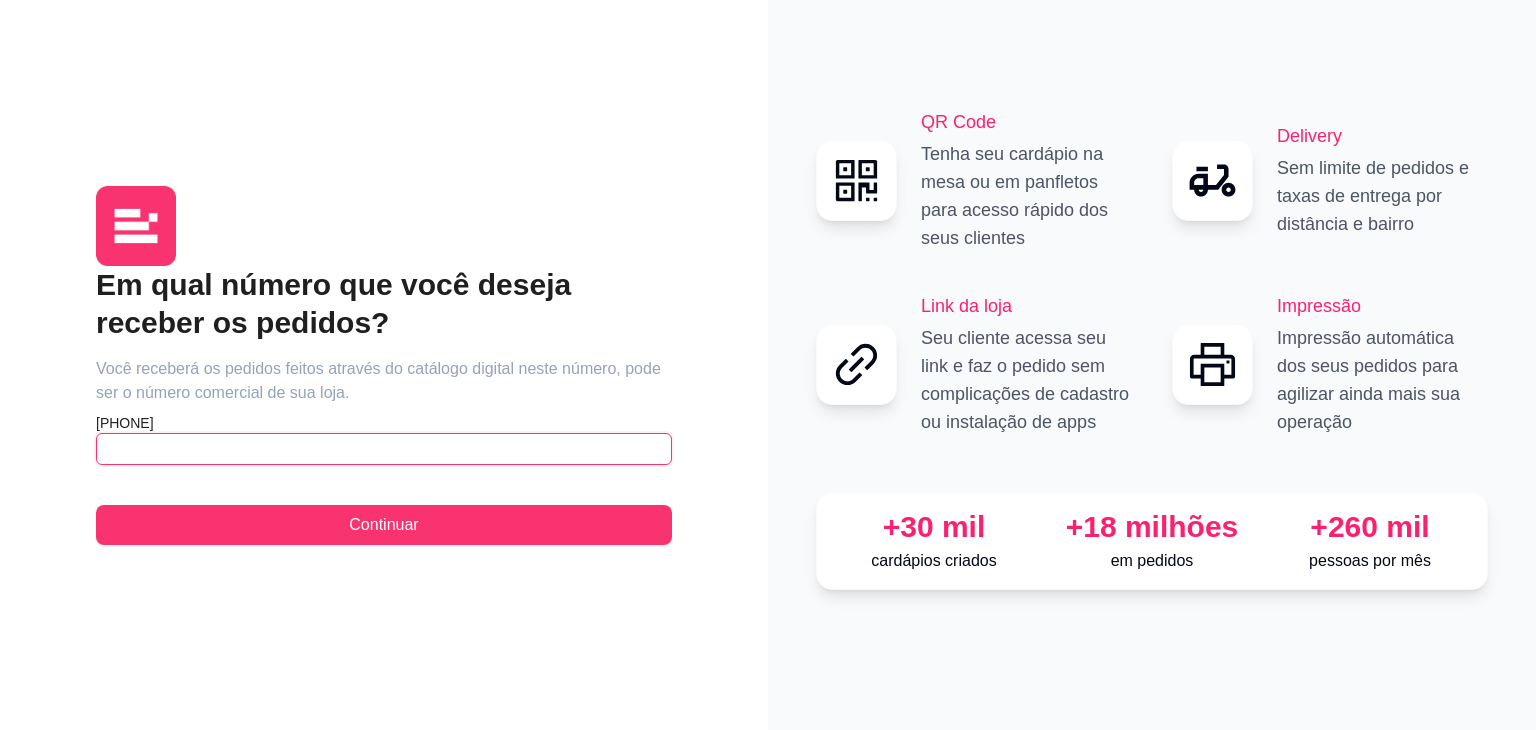 click at bounding box center [384, 449] 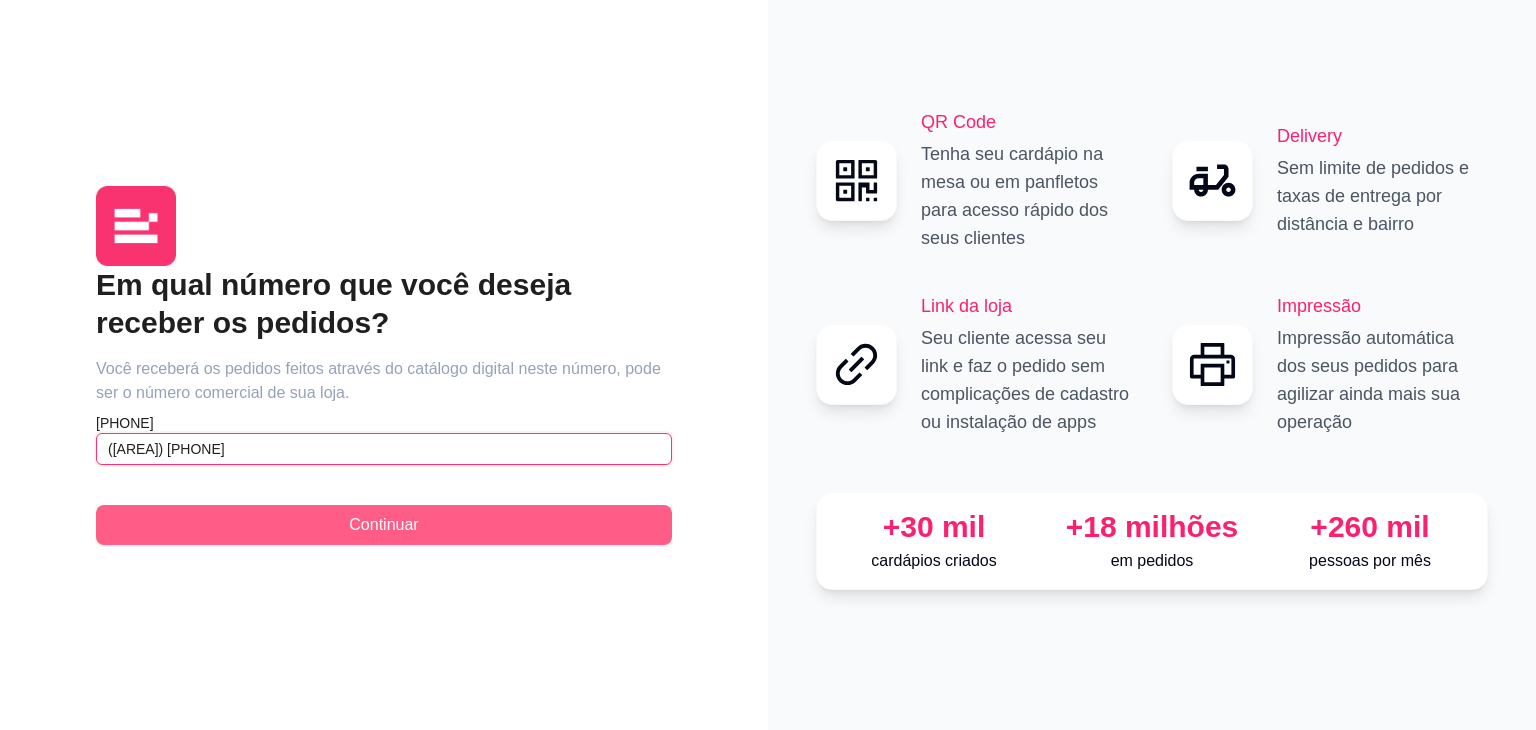 type on "([AREA]) [PHONE]" 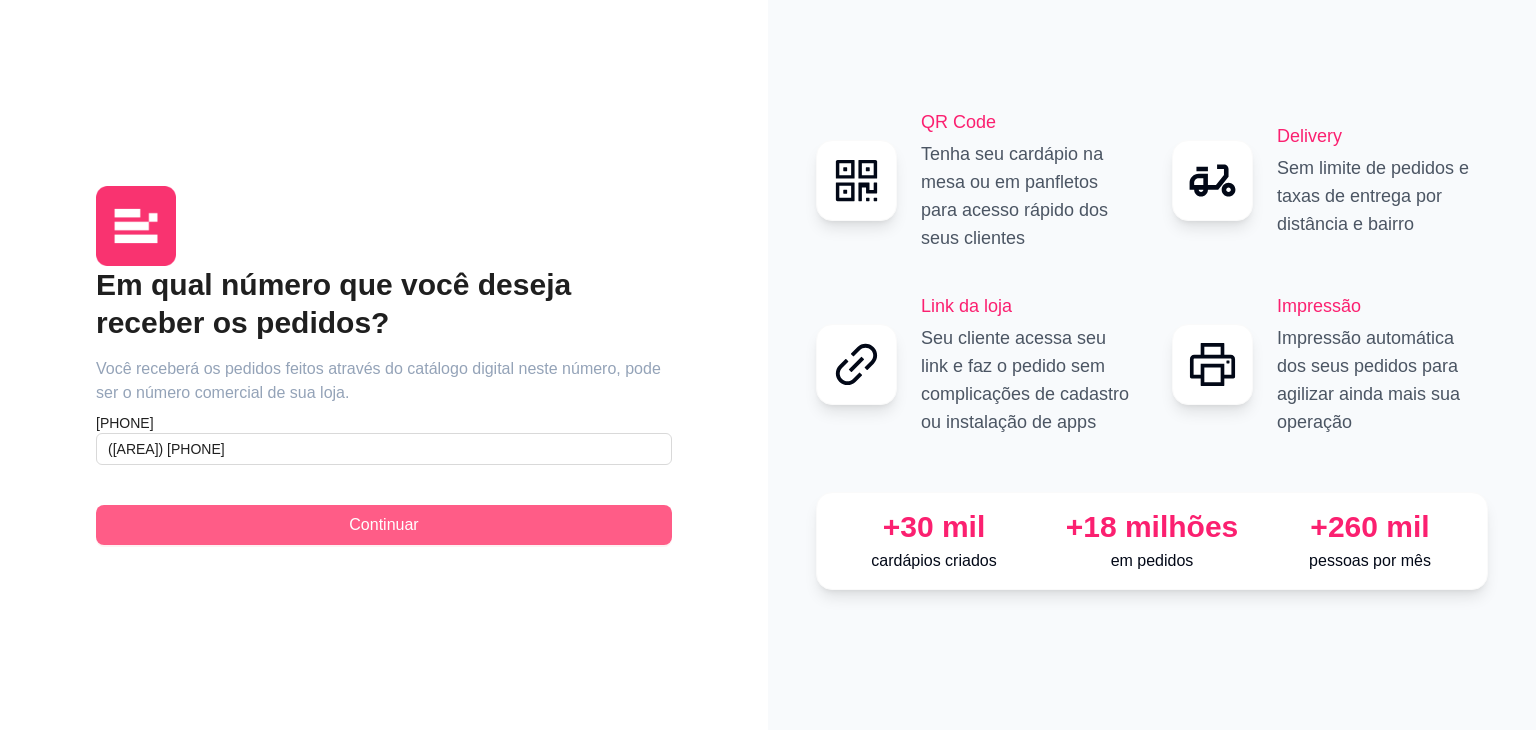 click on "Continuar" at bounding box center (383, 525) 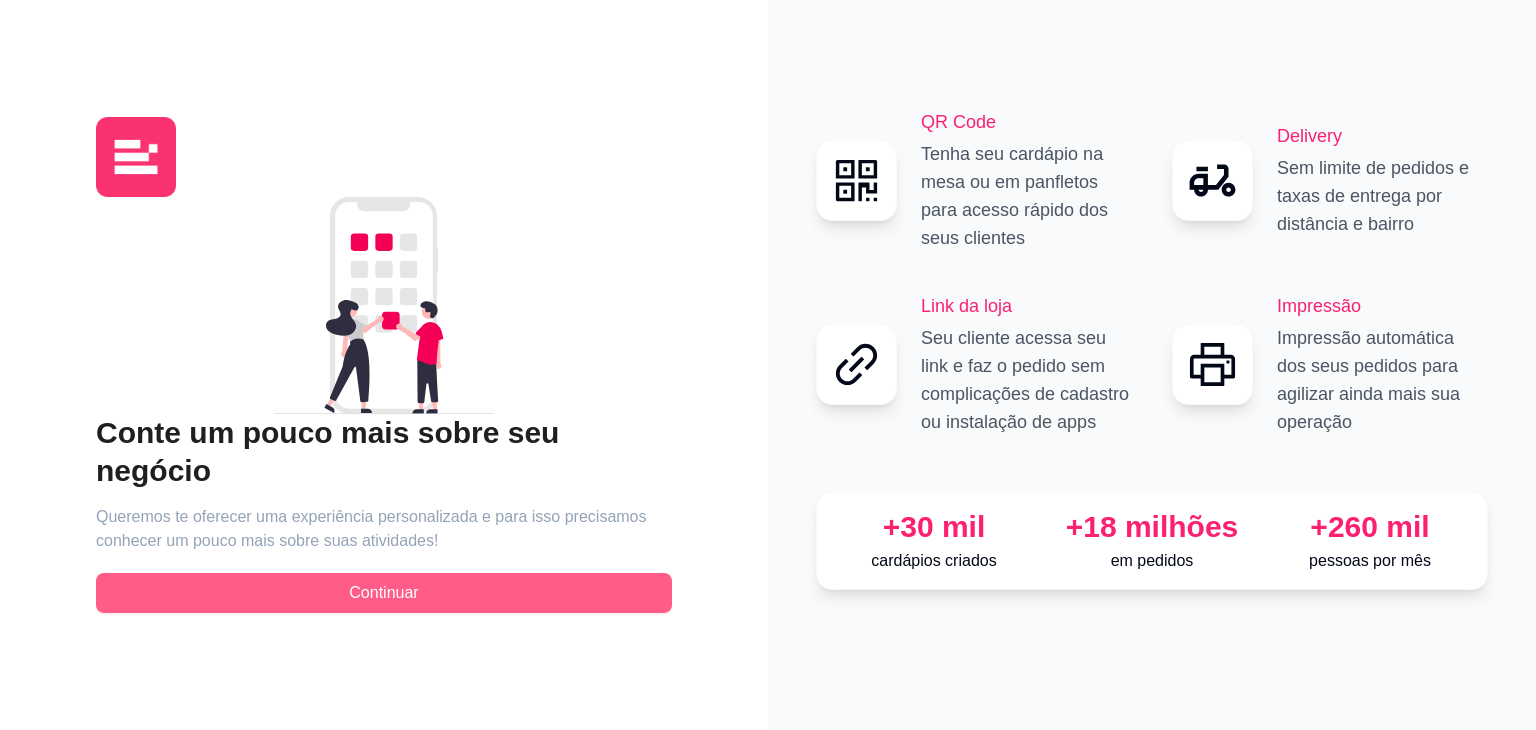 click on "Continuar" at bounding box center (383, 593) 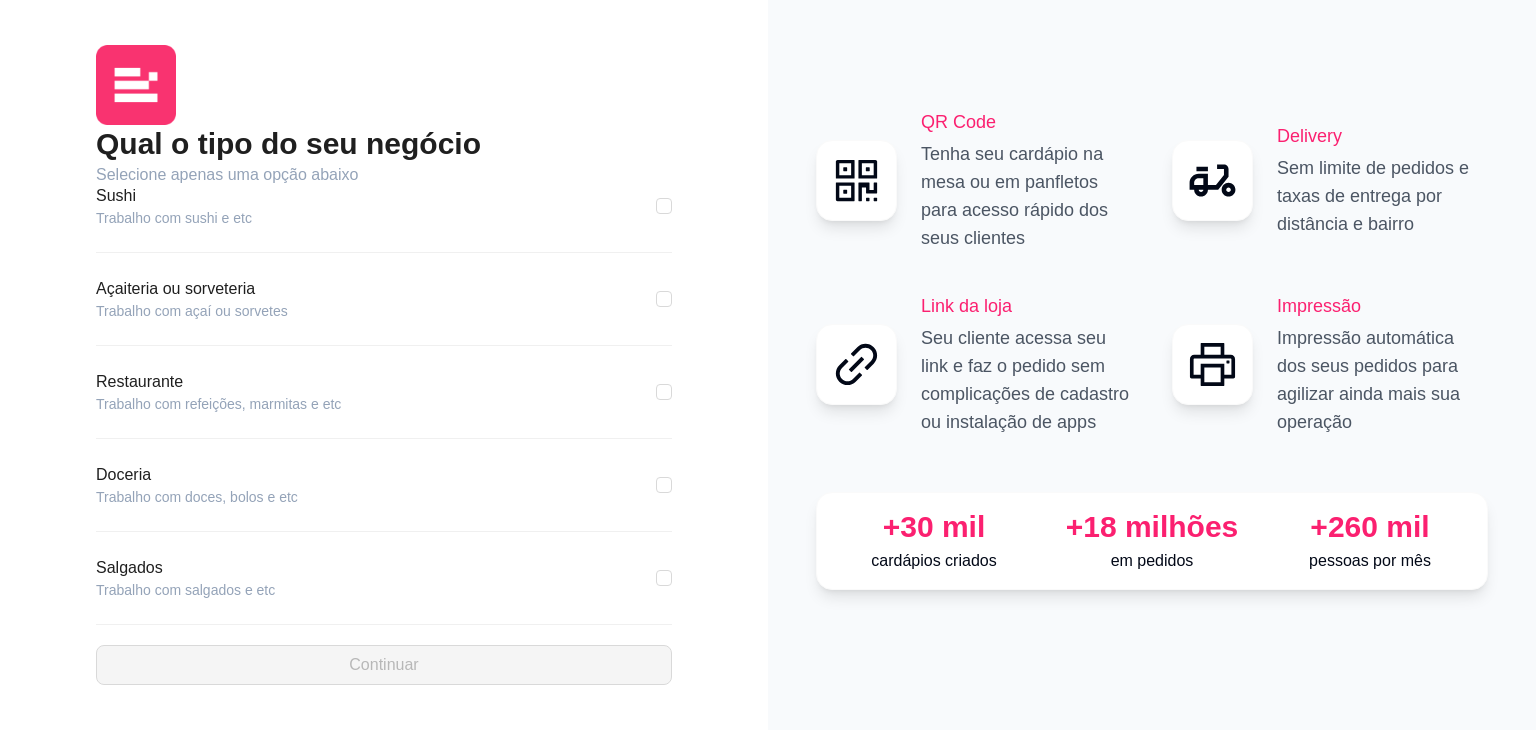 scroll, scrollTop: 300, scrollLeft: 0, axis: vertical 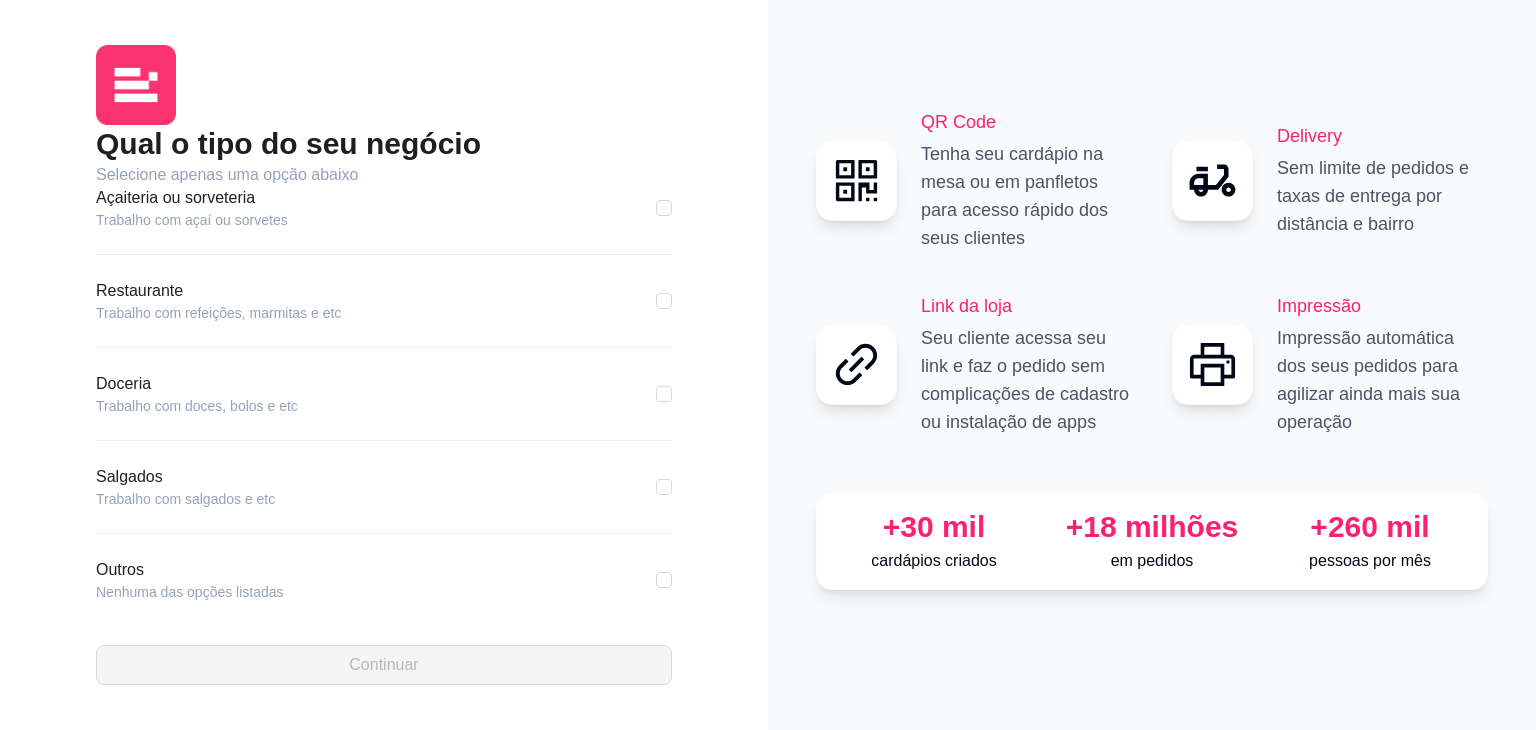 click on "Restaurante Trabalho com refeições, marmitas e etc" at bounding box center (384, 301) 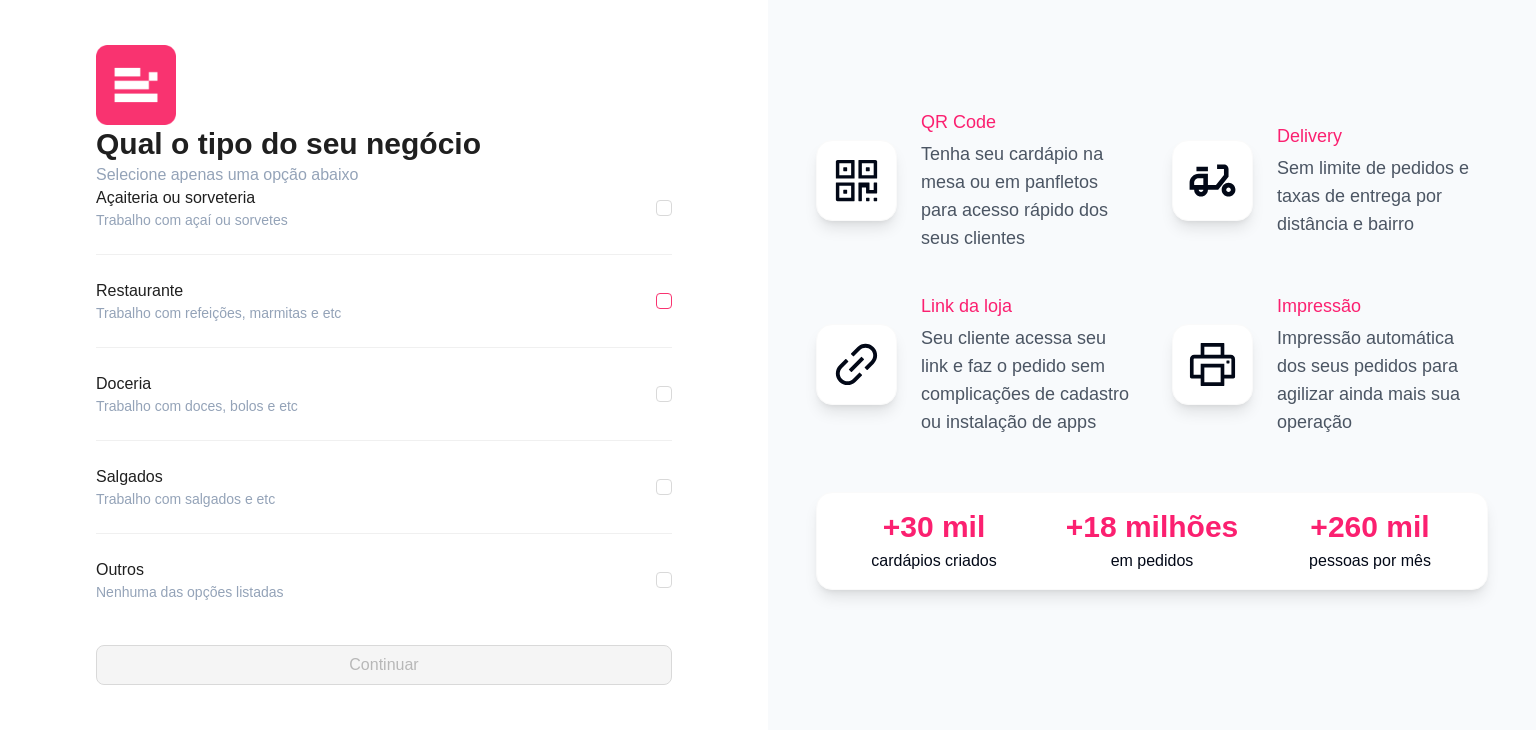 click at bounding box center (664, 301) 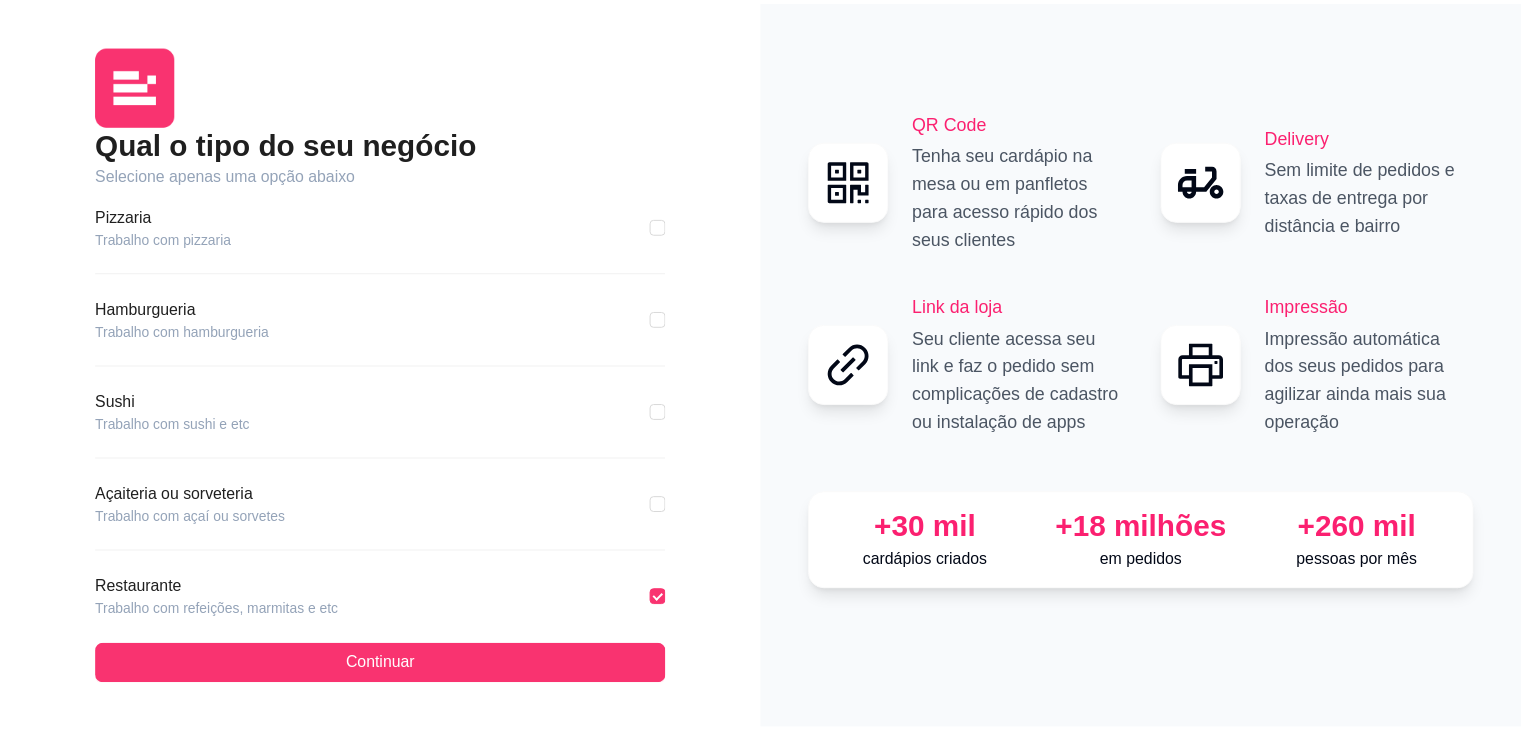 scroll, scrollTop: 0, scrollLeft: 0, axis: both 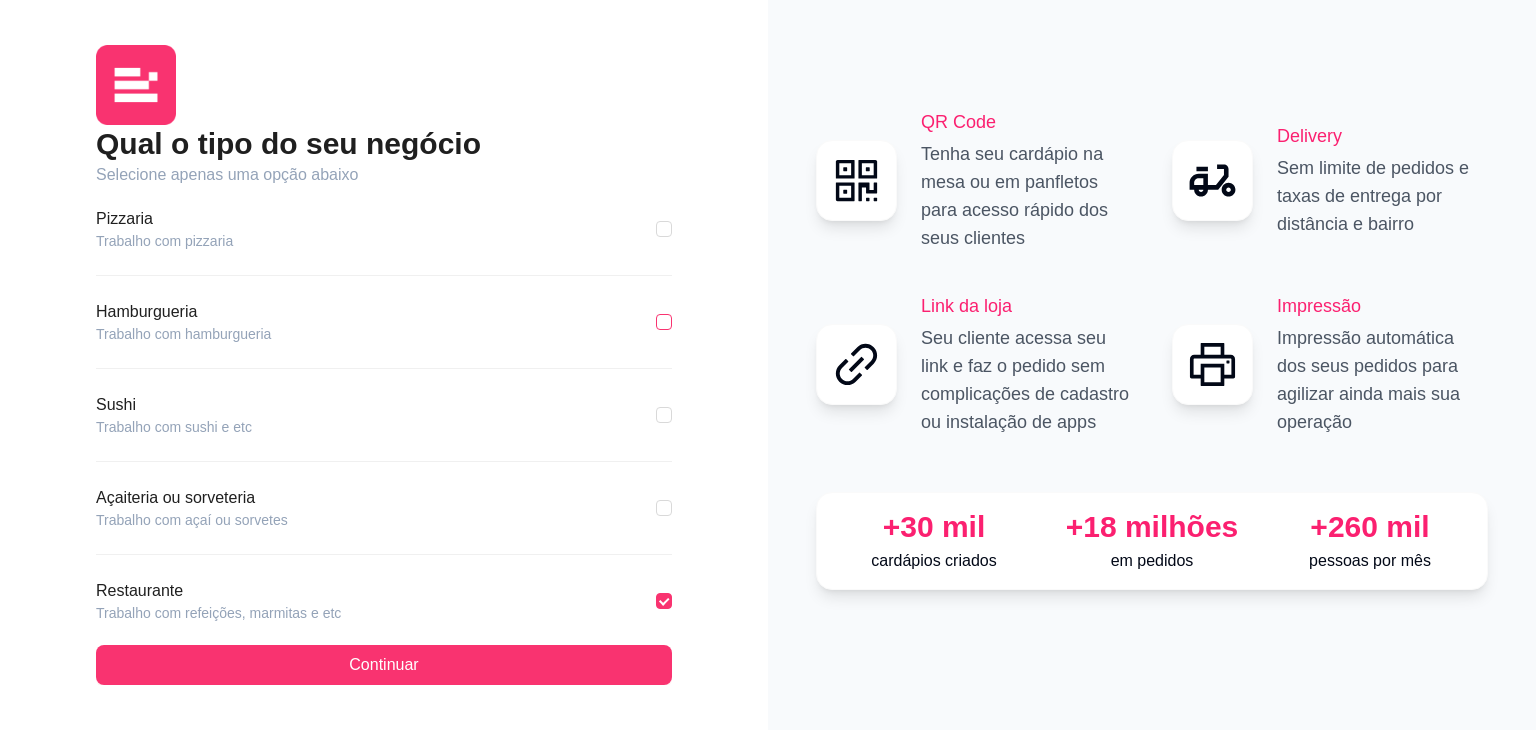 click at bounding box center [664, 322] 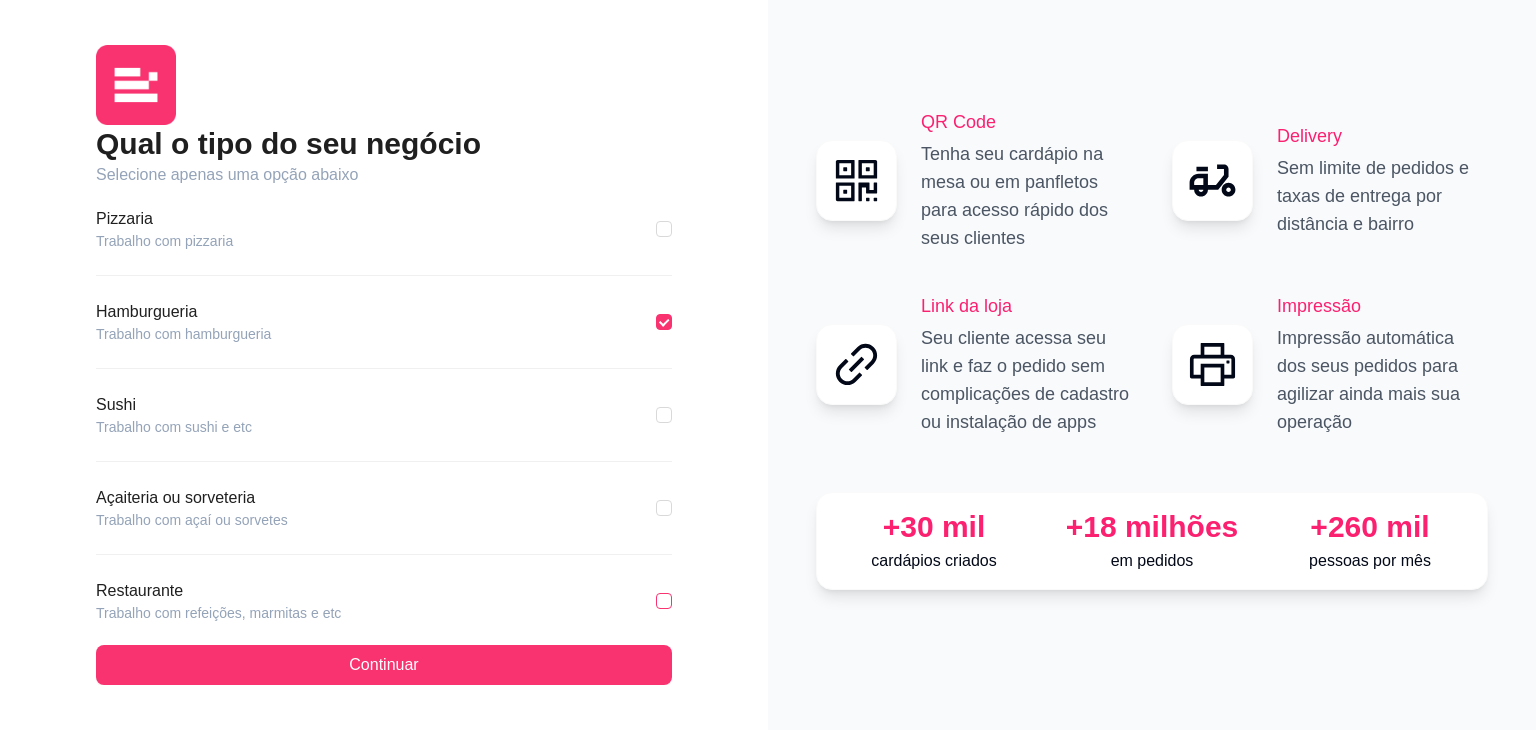 click at bounding box center (664, 601) 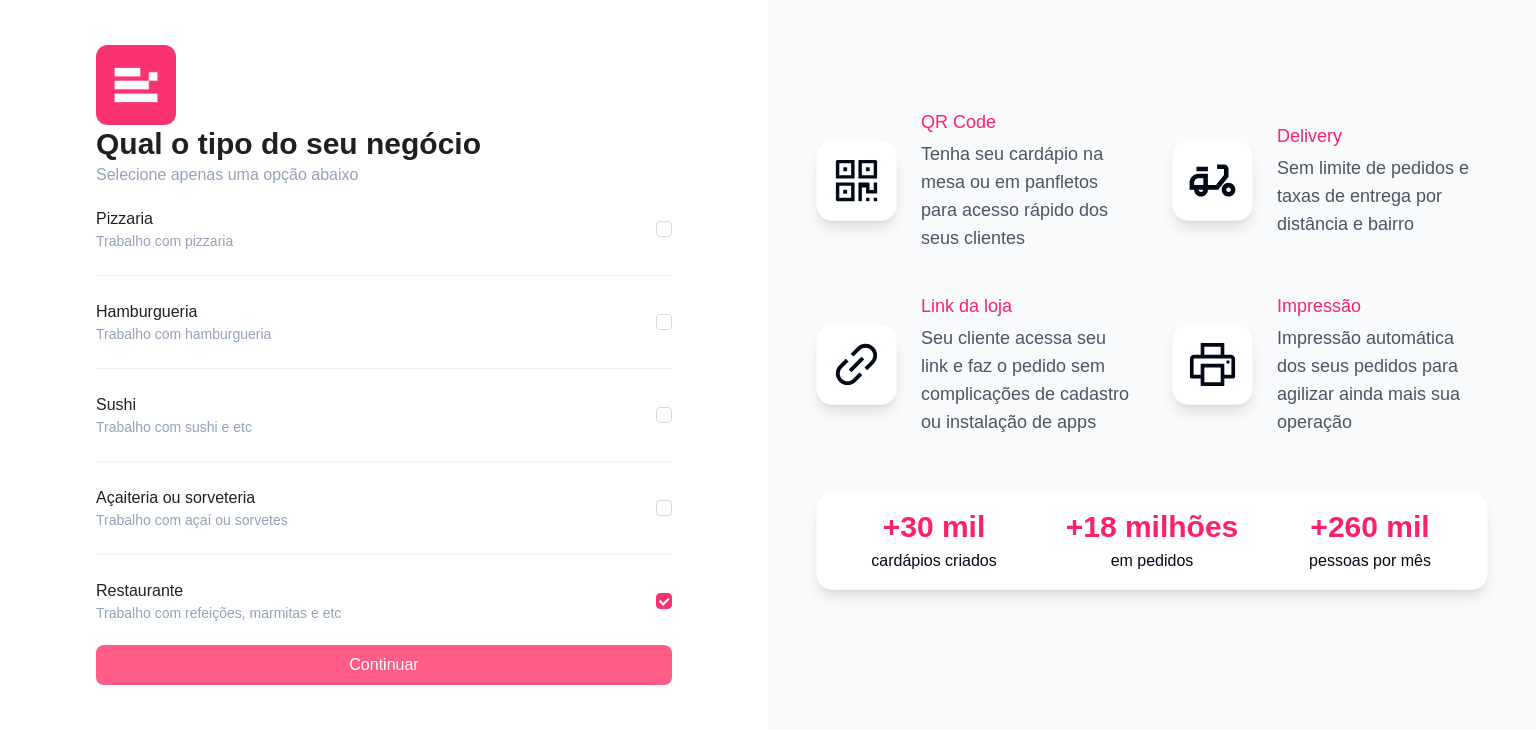 click on "Continuar" at bounding box center (384, 665) 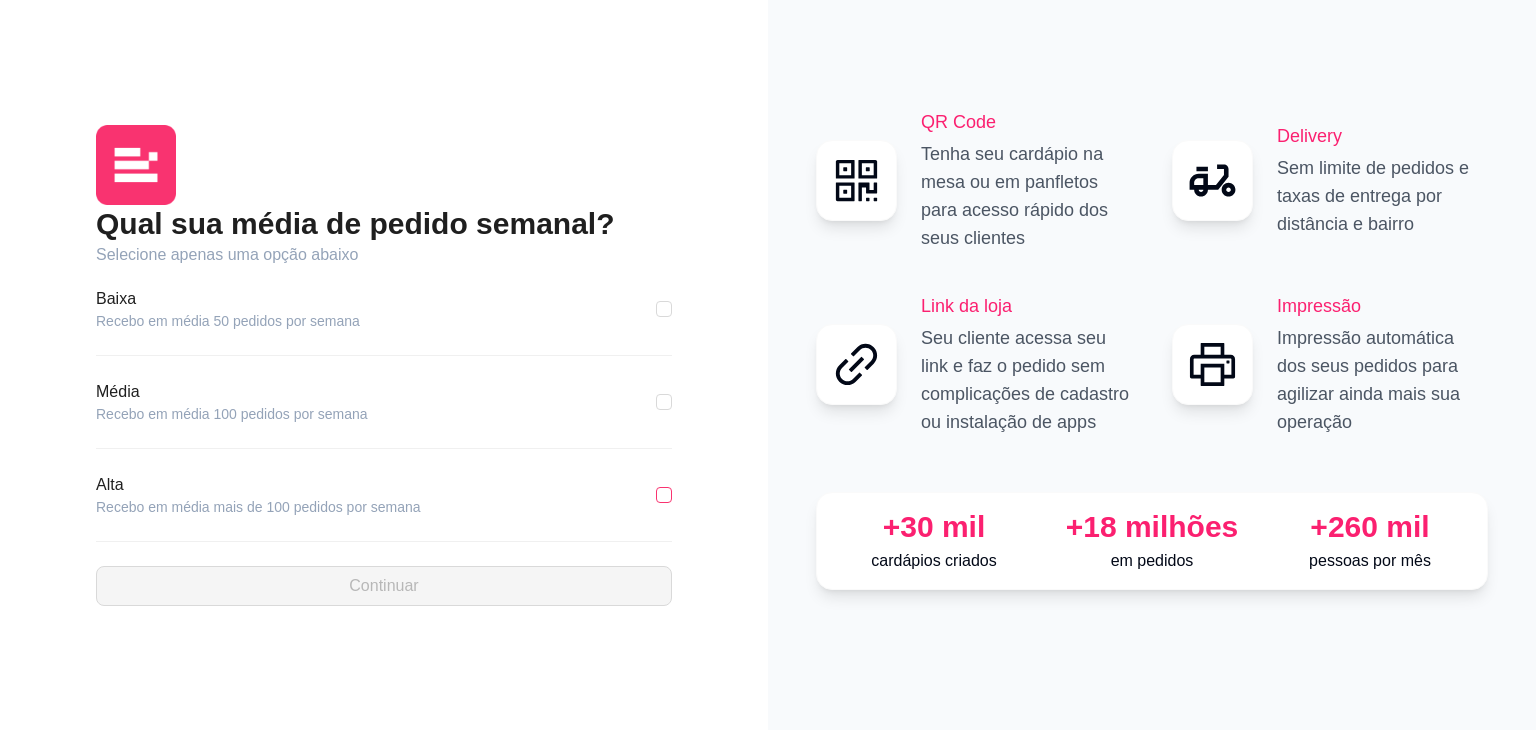 click at bounding box center [664, 495] 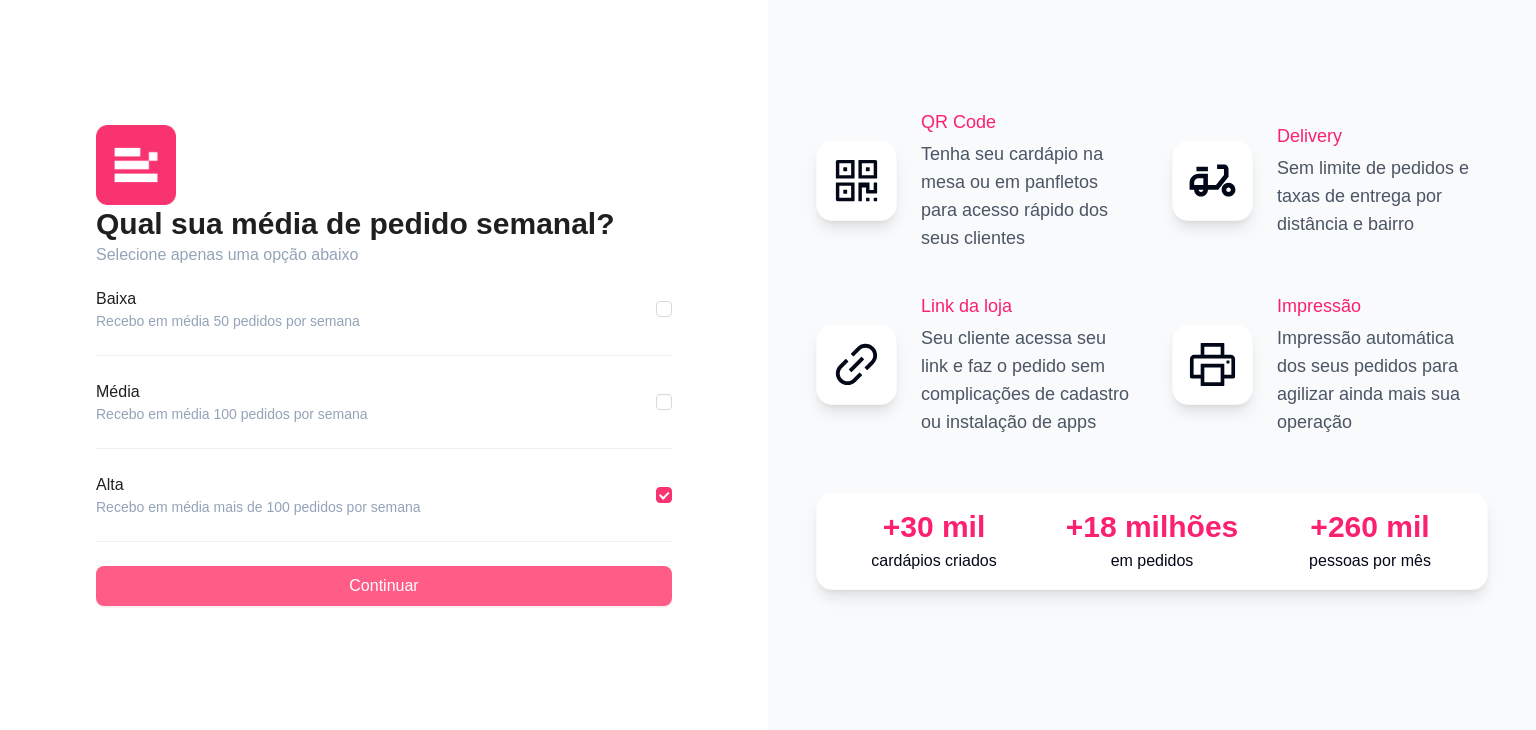 click on "Continuar" at bounding box center (384, 586) 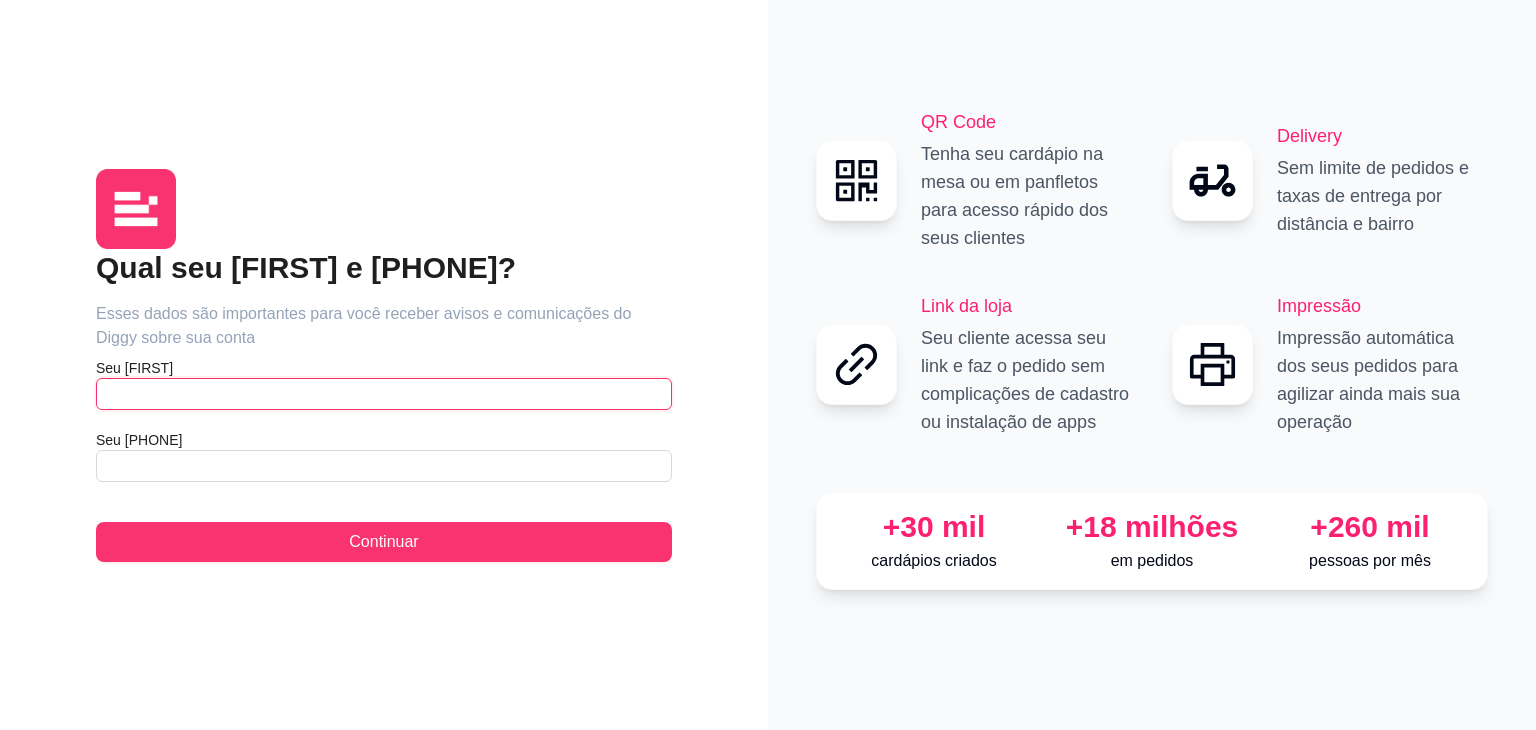 click at bounding box center (384, 394) 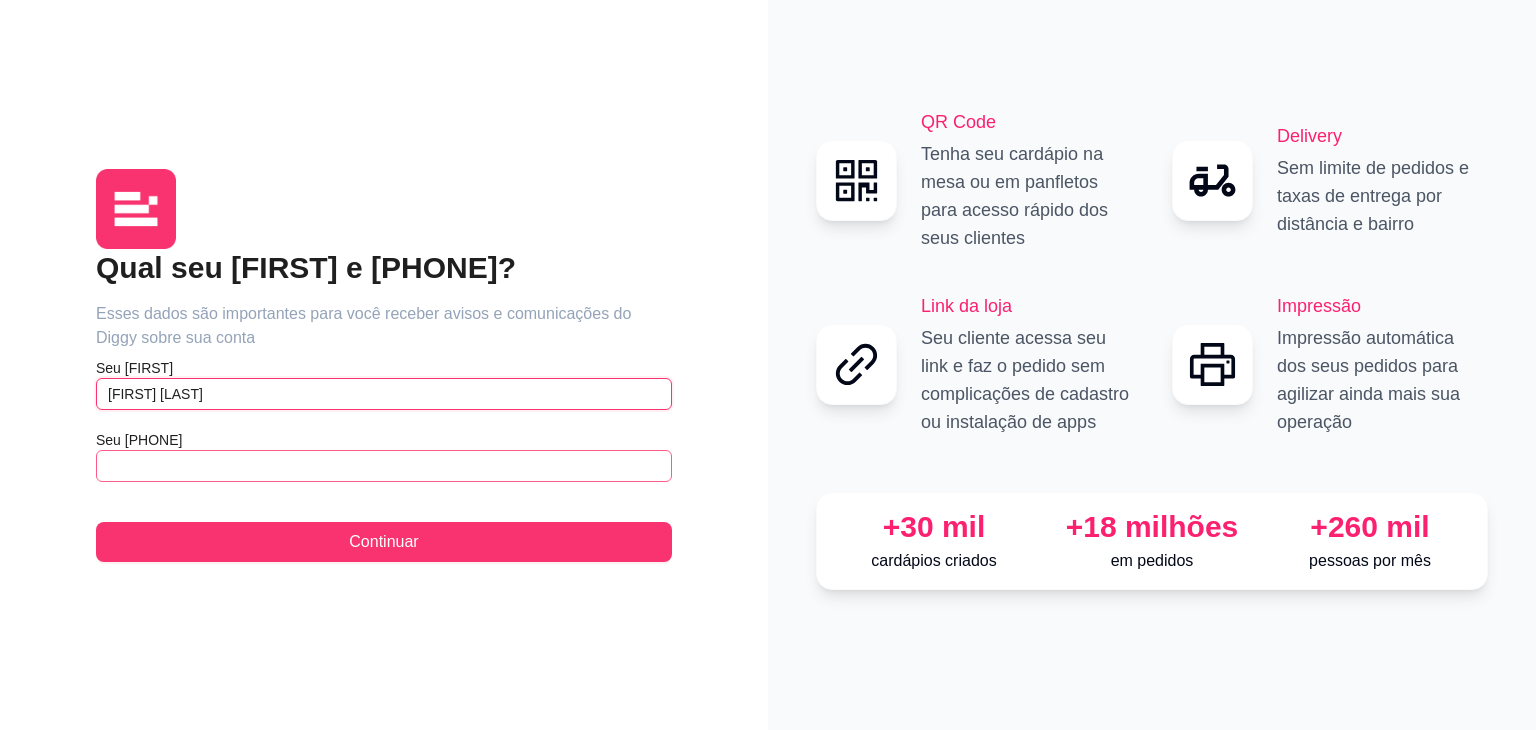 type on "[FIRST] [LAST]" 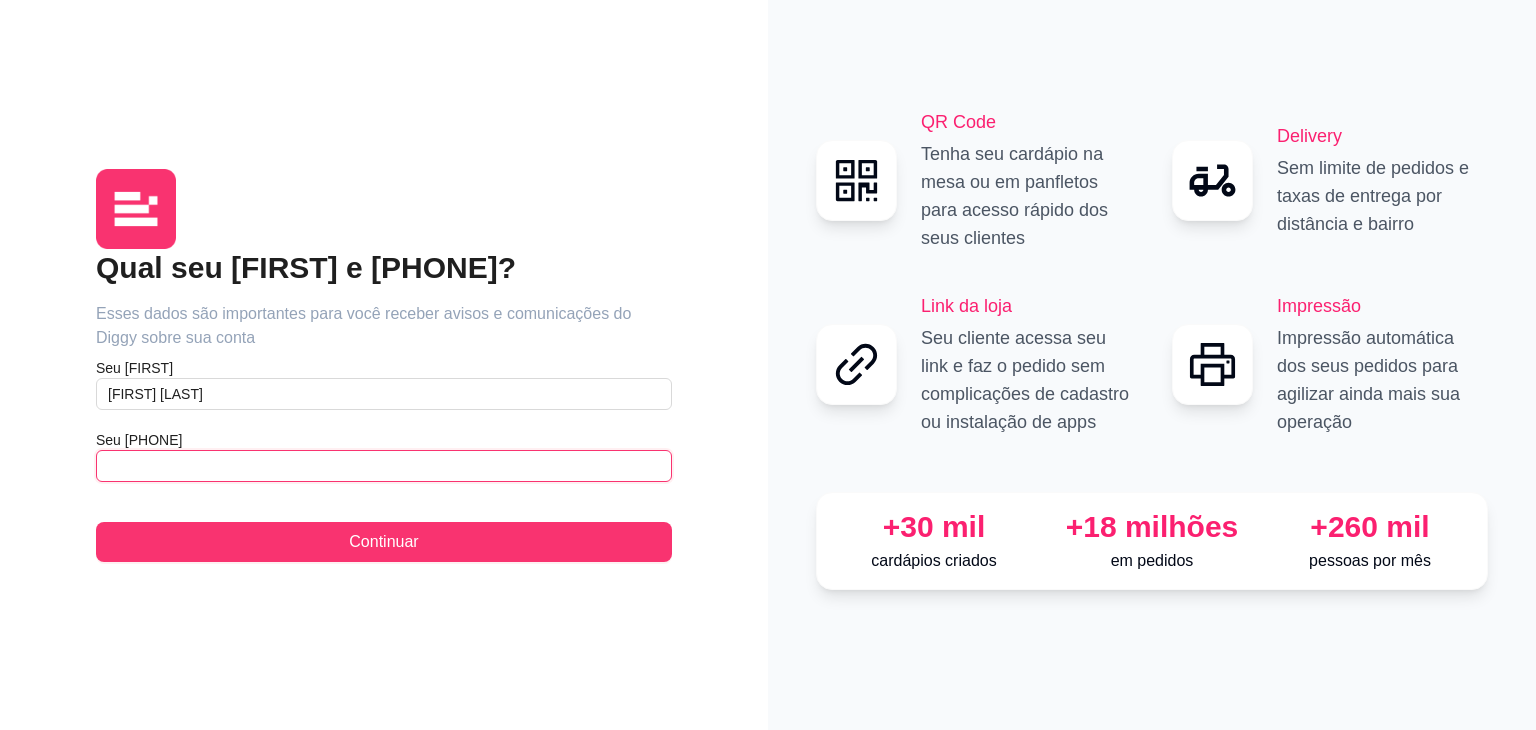 click at bounding box center [384, 466] 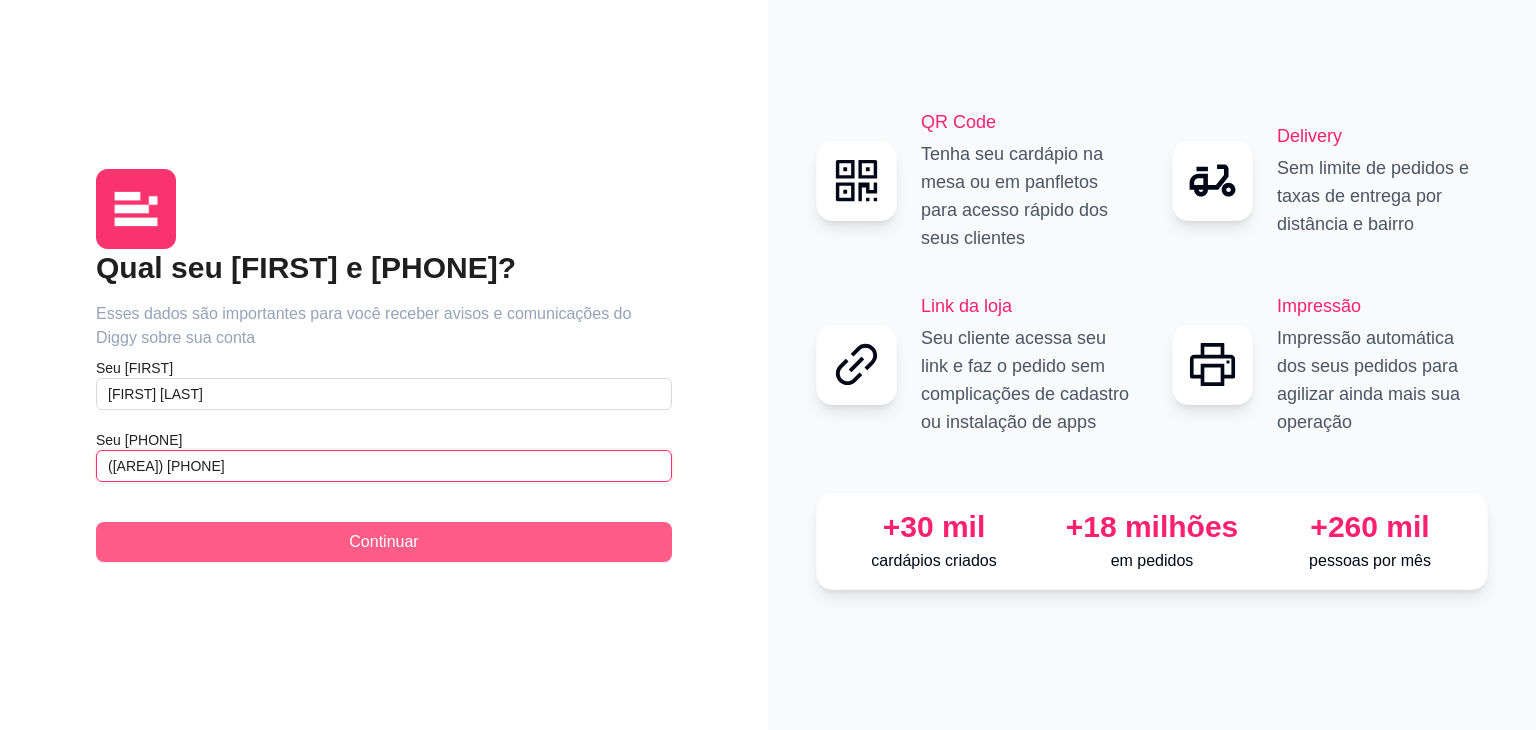 type on "([AREA]) [PHONE]" 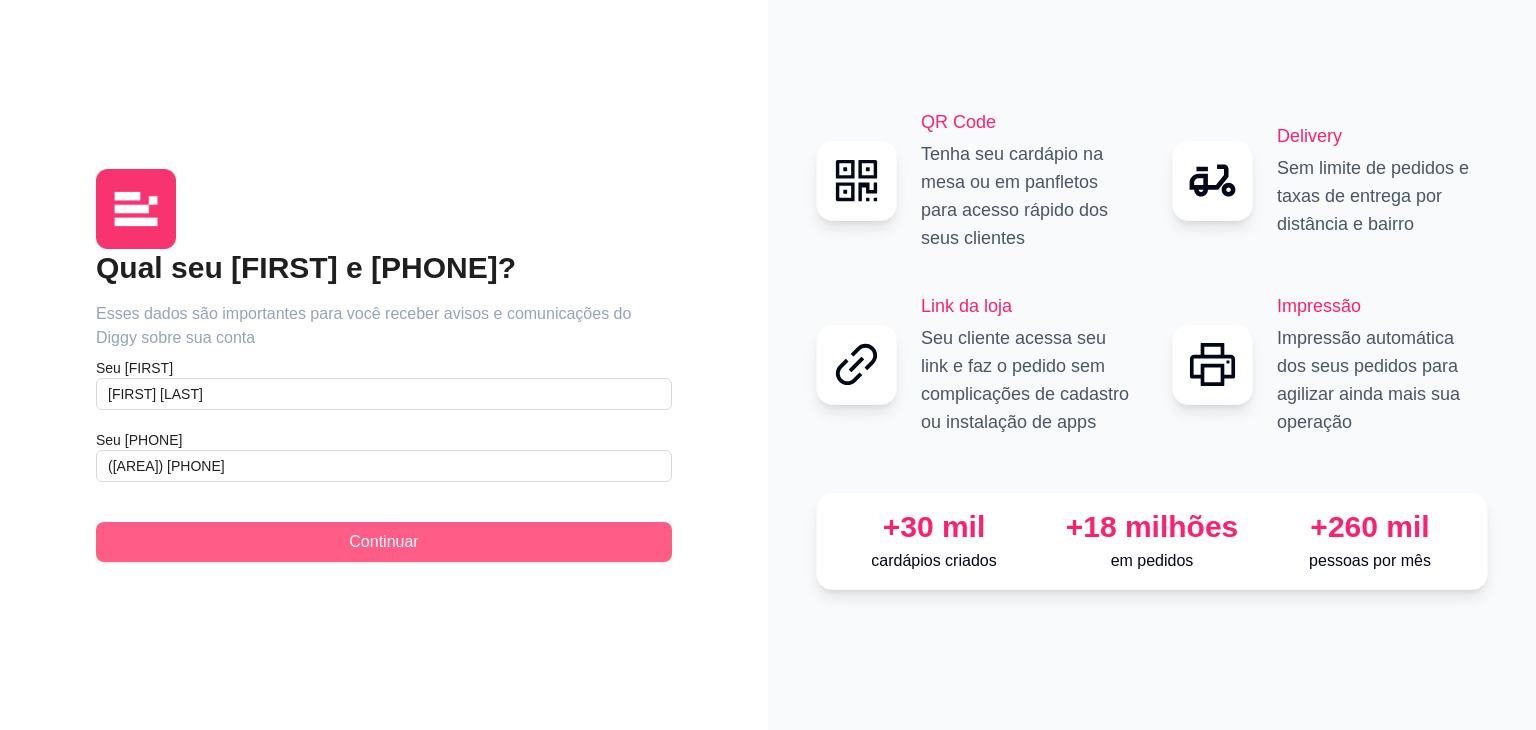 click on "Continuar" at bounding box center (384, 542) 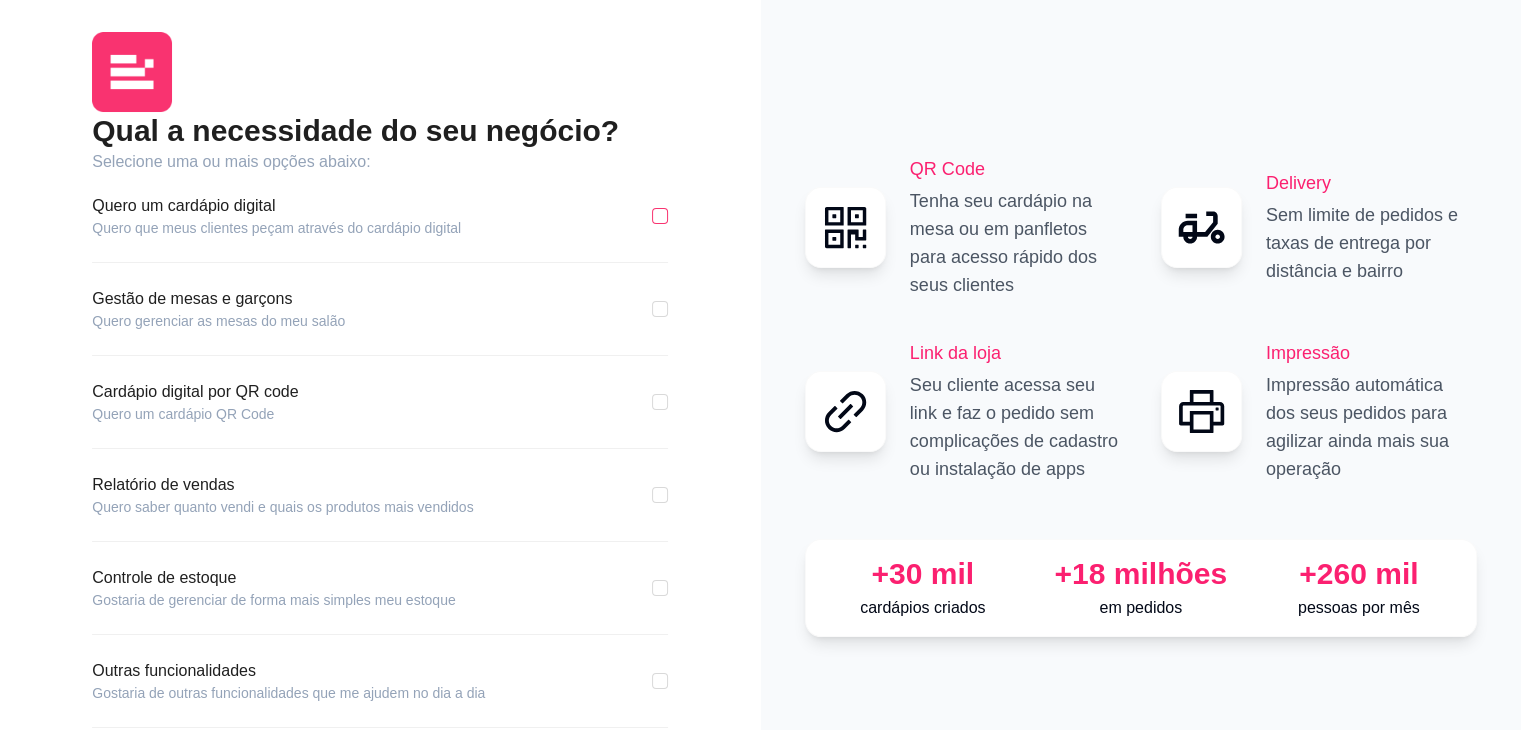 click at bounding box center [660, 216] 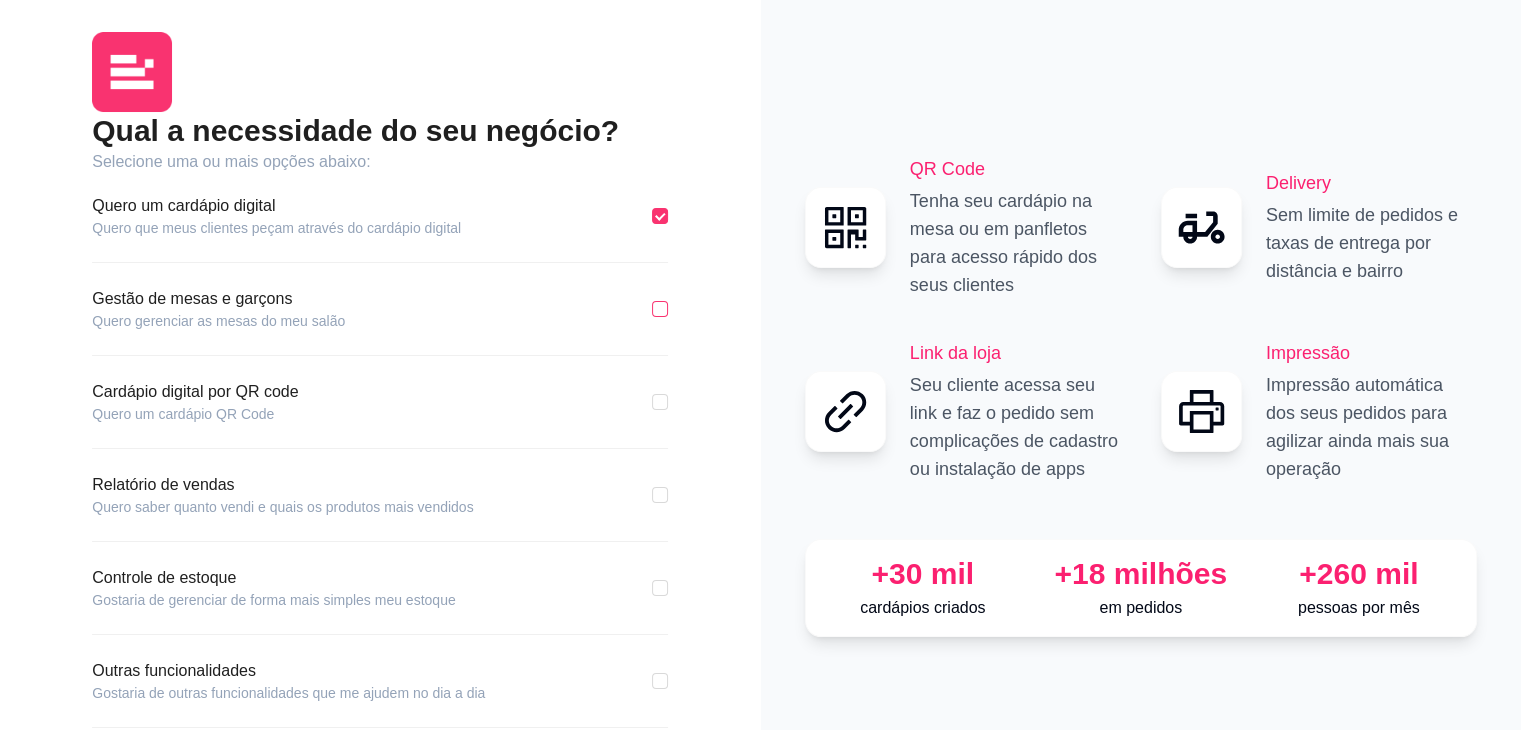 click at bounding box center (660, 309) 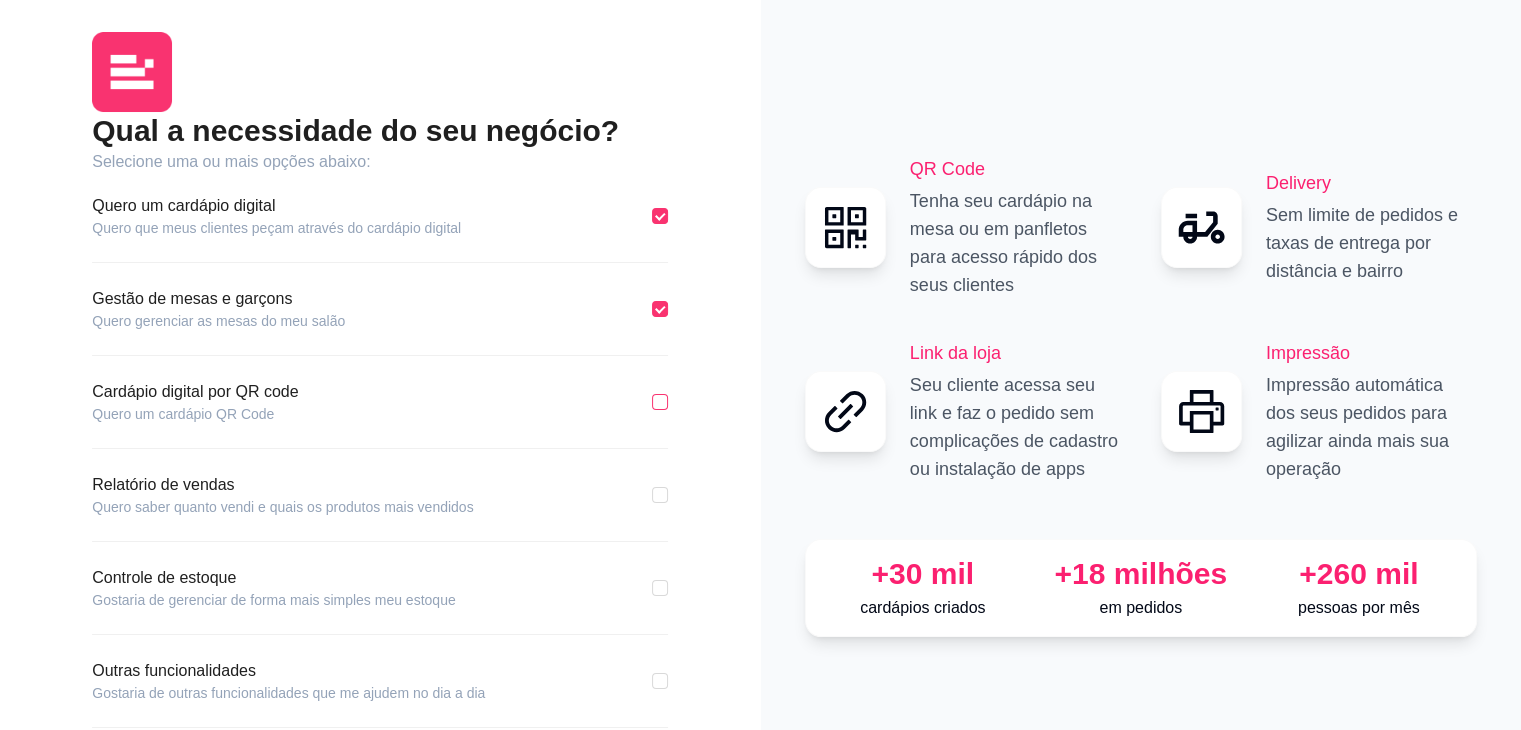 click at bounding box center (660, 402) 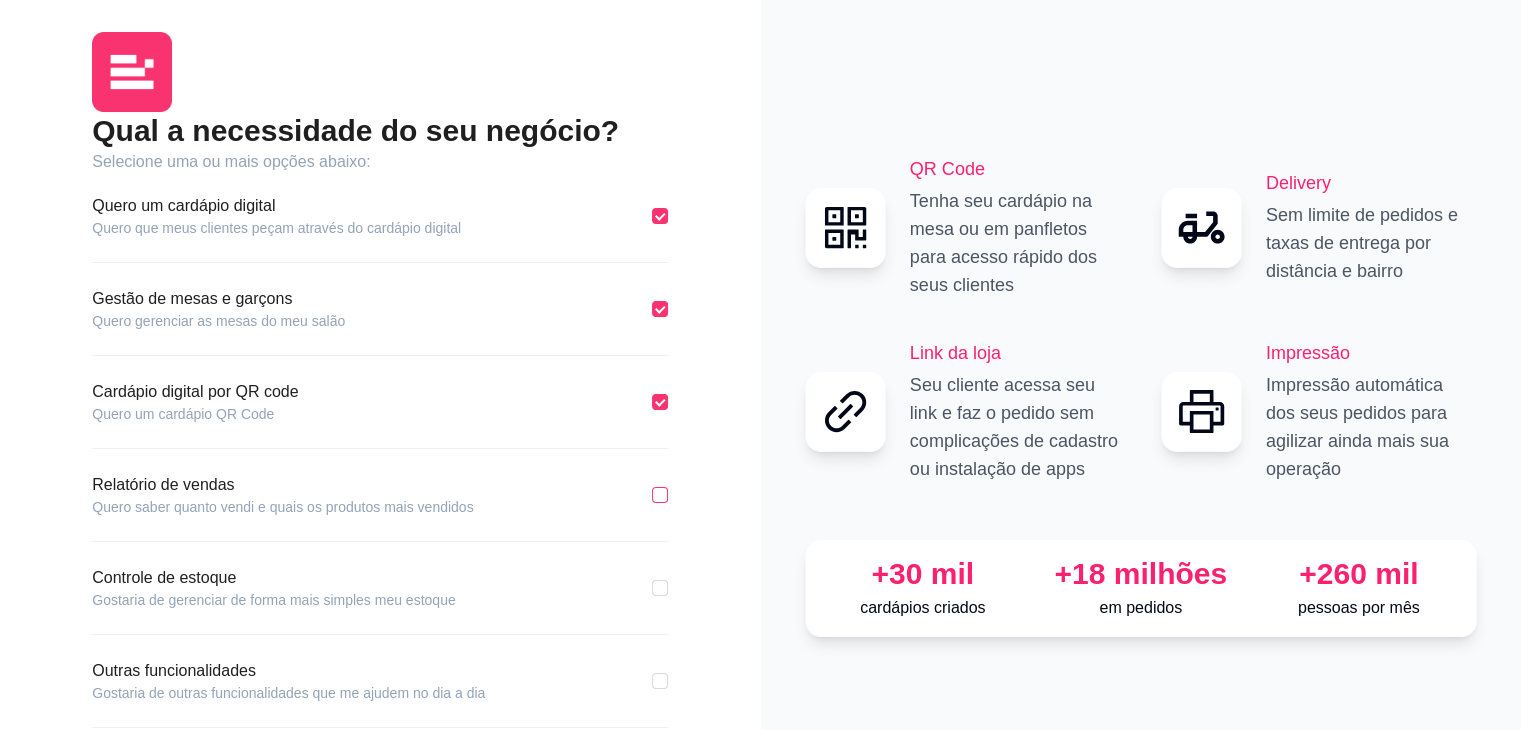 click at bounding box center [660, 495] 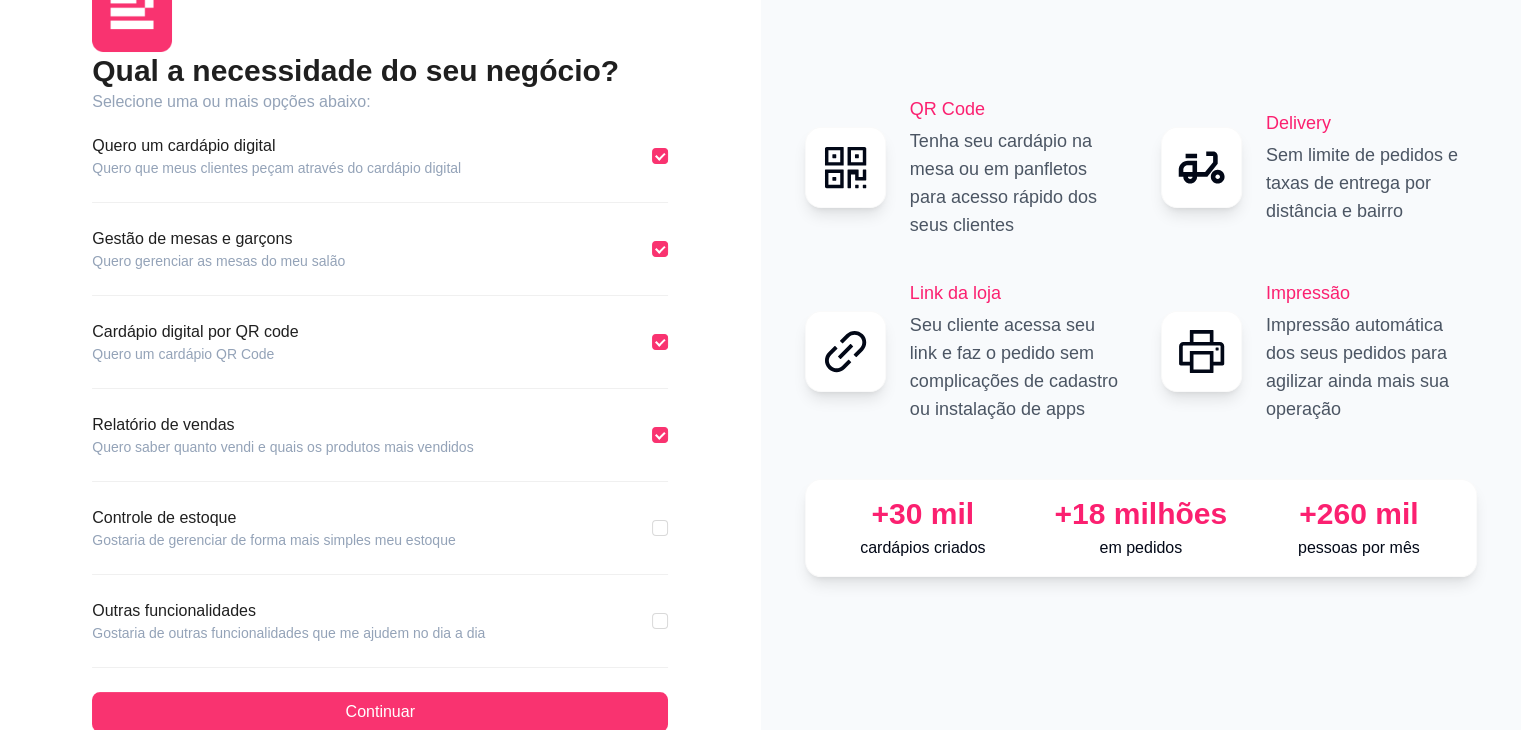 scroll, scrollTop: 93, scrollLeft: 0, axis: vertical 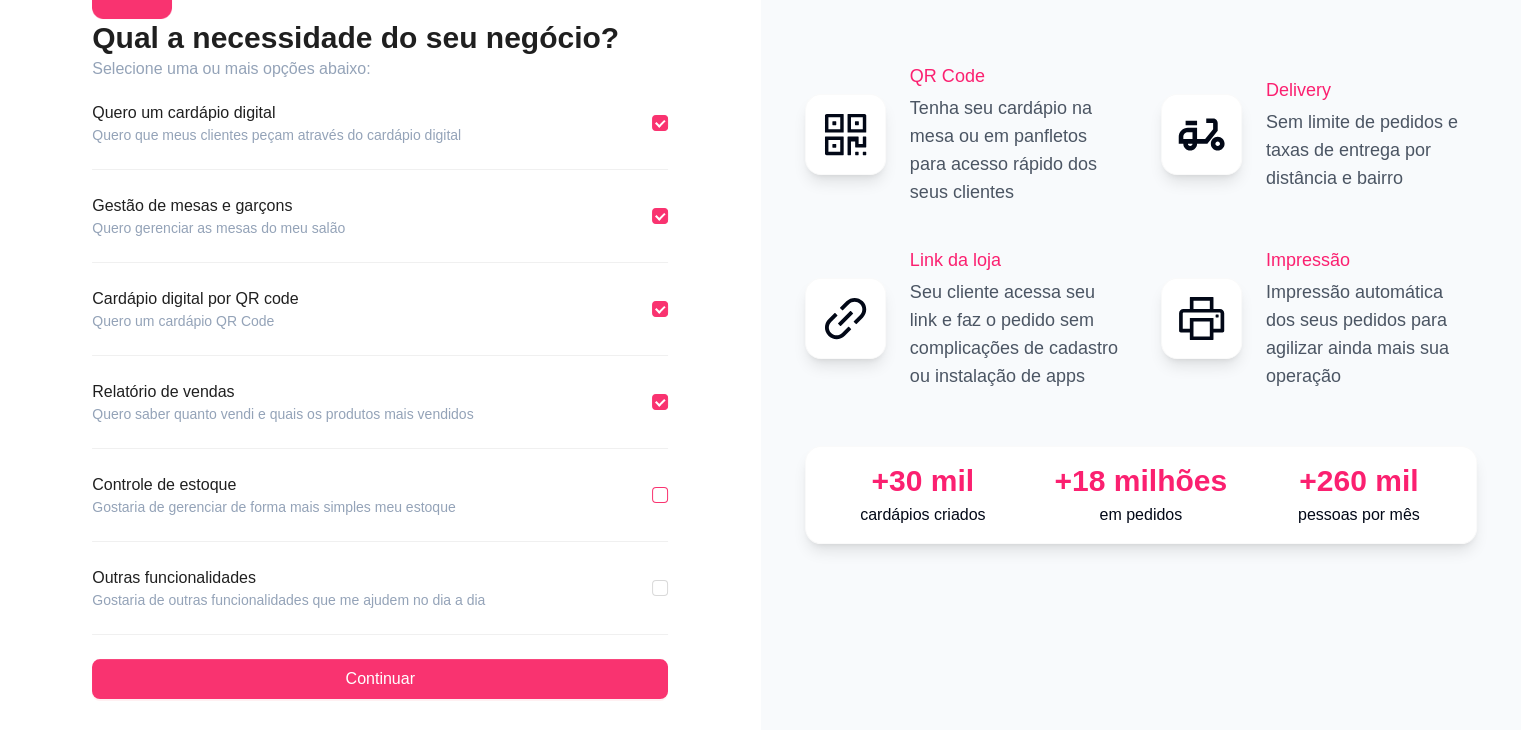 click at bounding box center (660, 495) 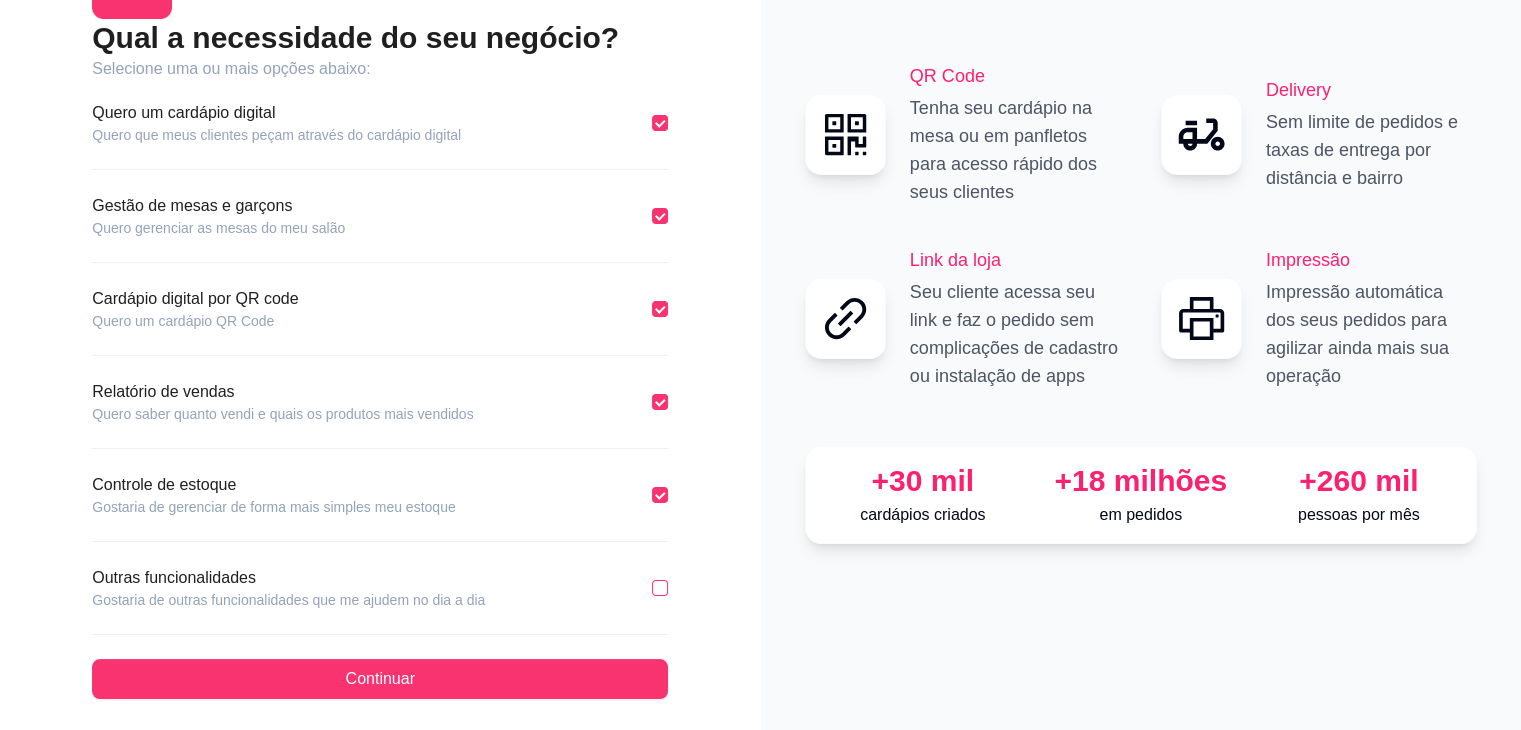 click at bounding box center (660, 588) 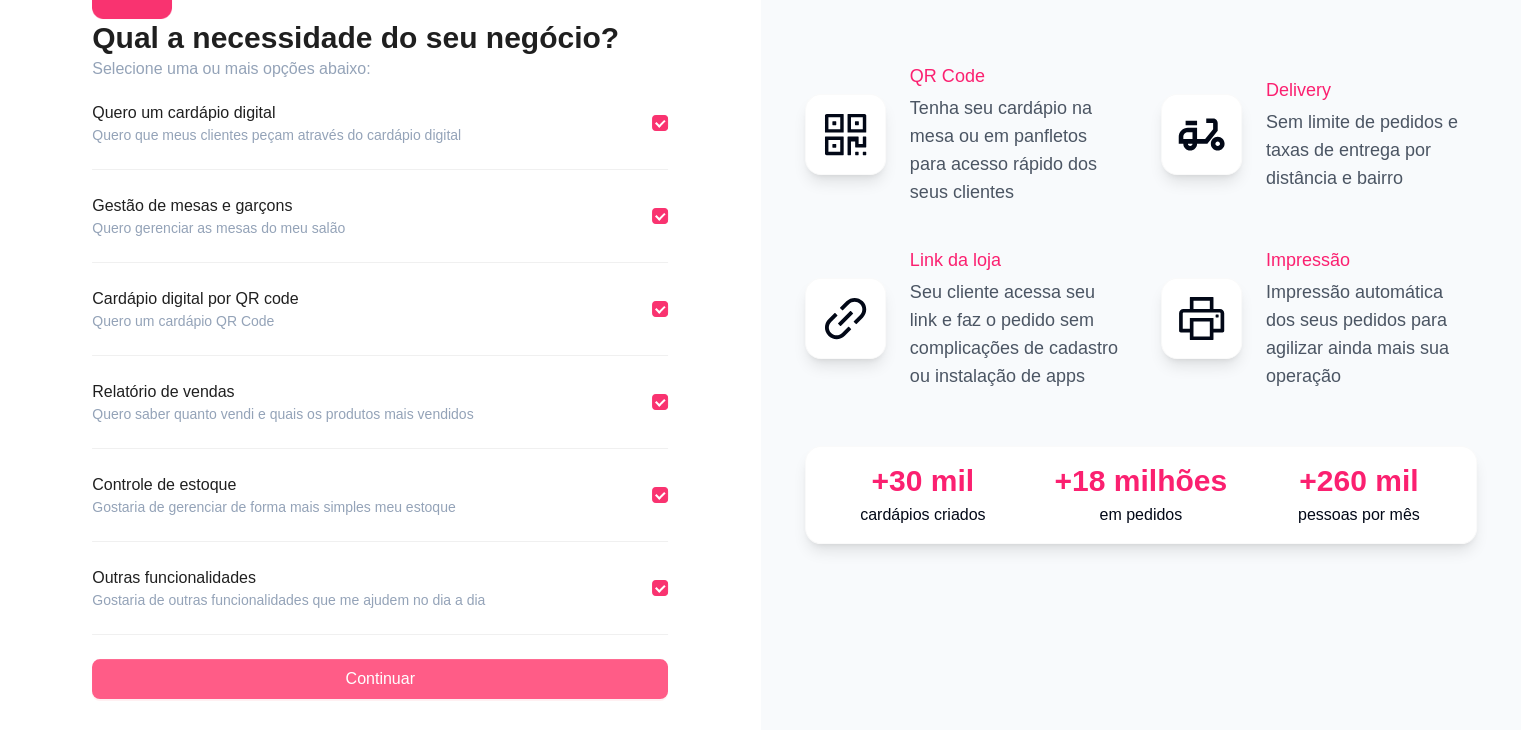 click on "Continuar" at bounding box center [380, 679] 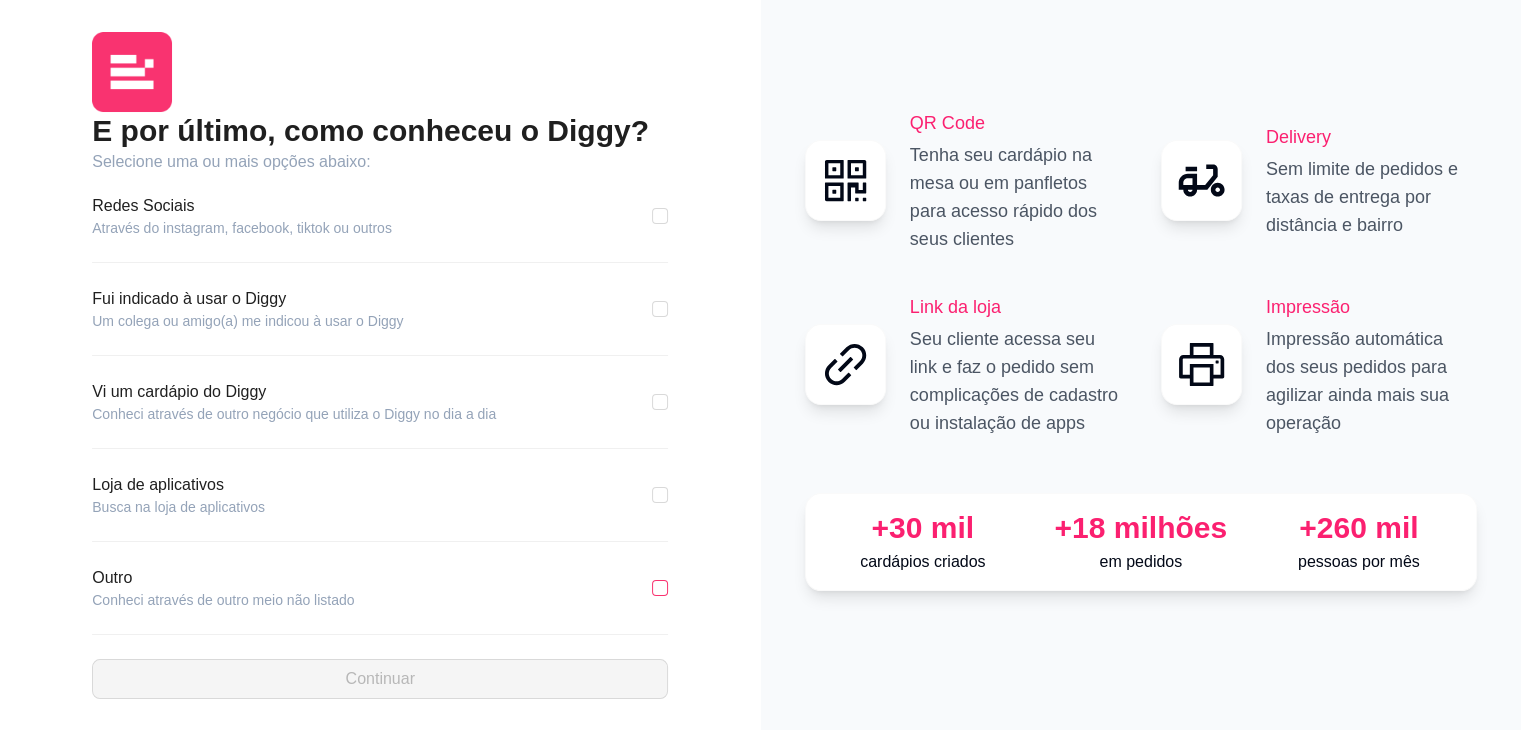 click at bounding box center (660, 588) 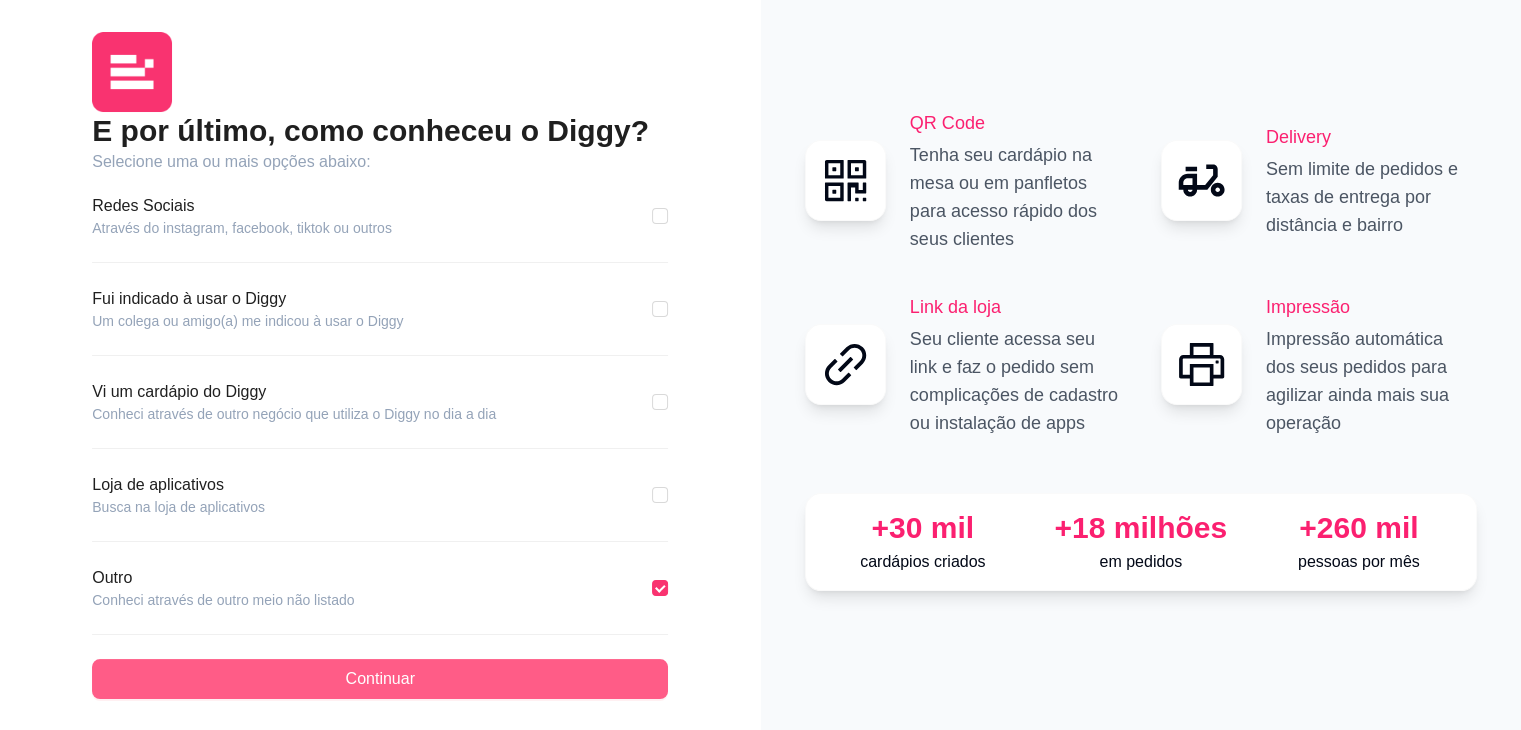 click on "Continuar" at bounding box center (380, 679) 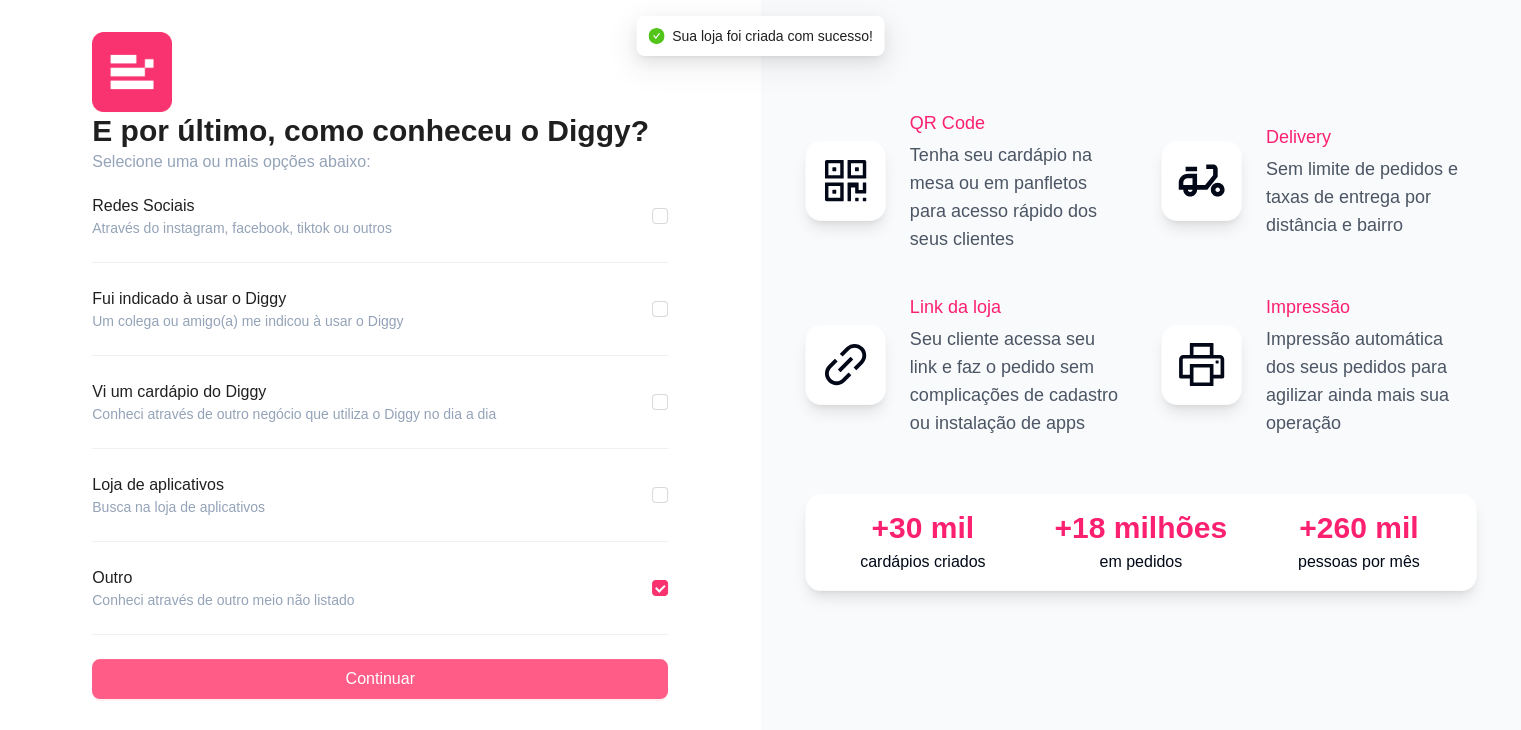 scroll, scrollTop: 0, scrollLeft: 0, axis: both 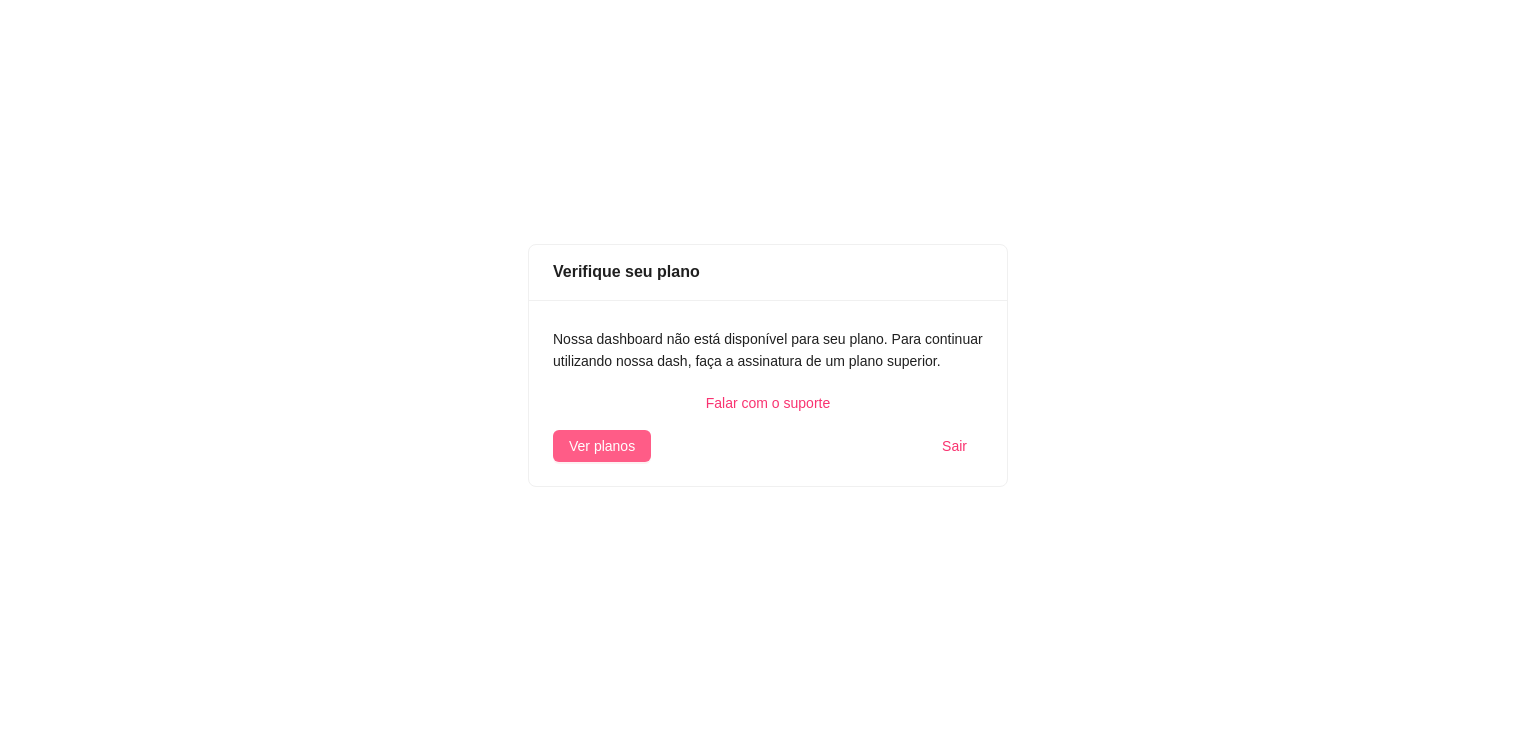 click on "Ver planos" at bounding box center [602, 446] 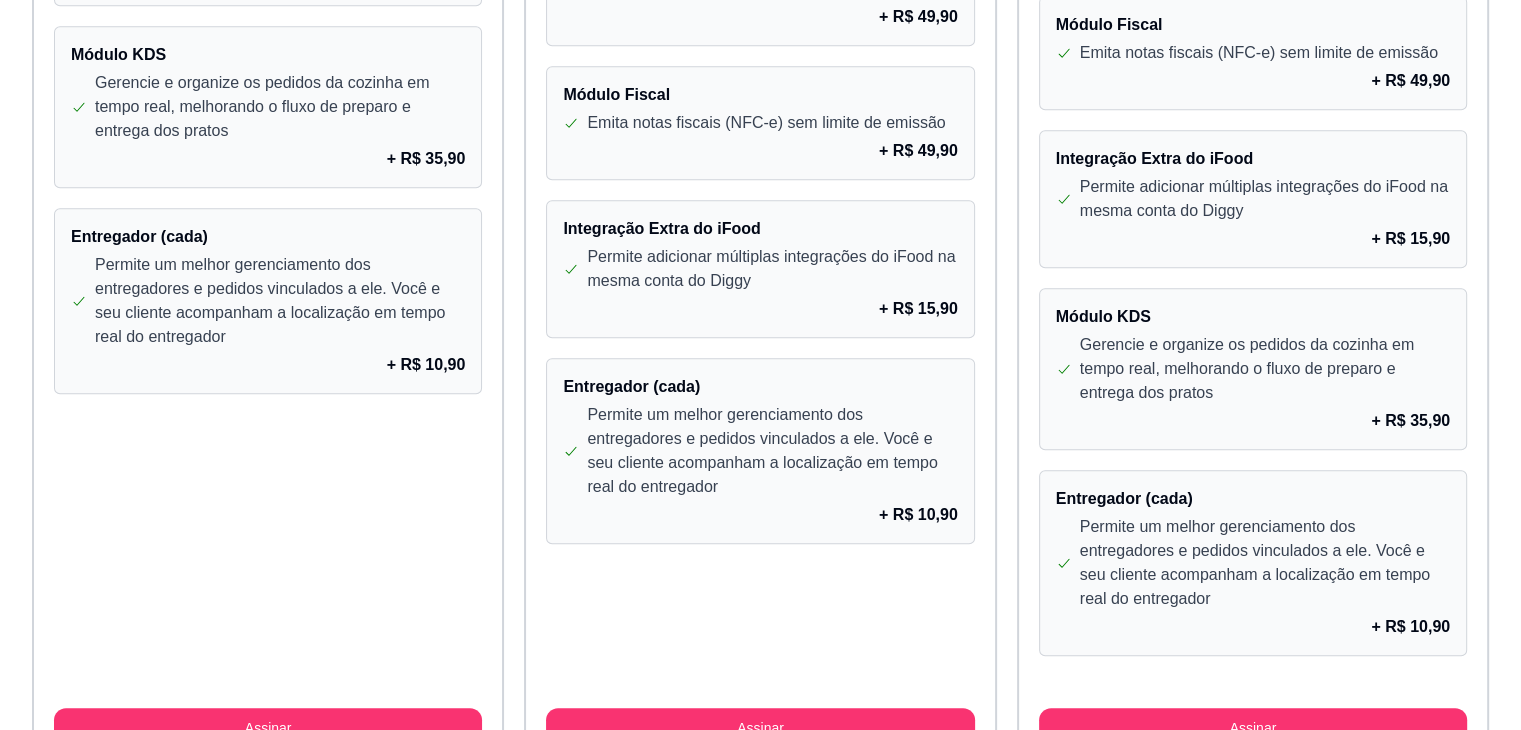scroll, scrollTop: 1768, scrollLeft: 0, axis: vertical 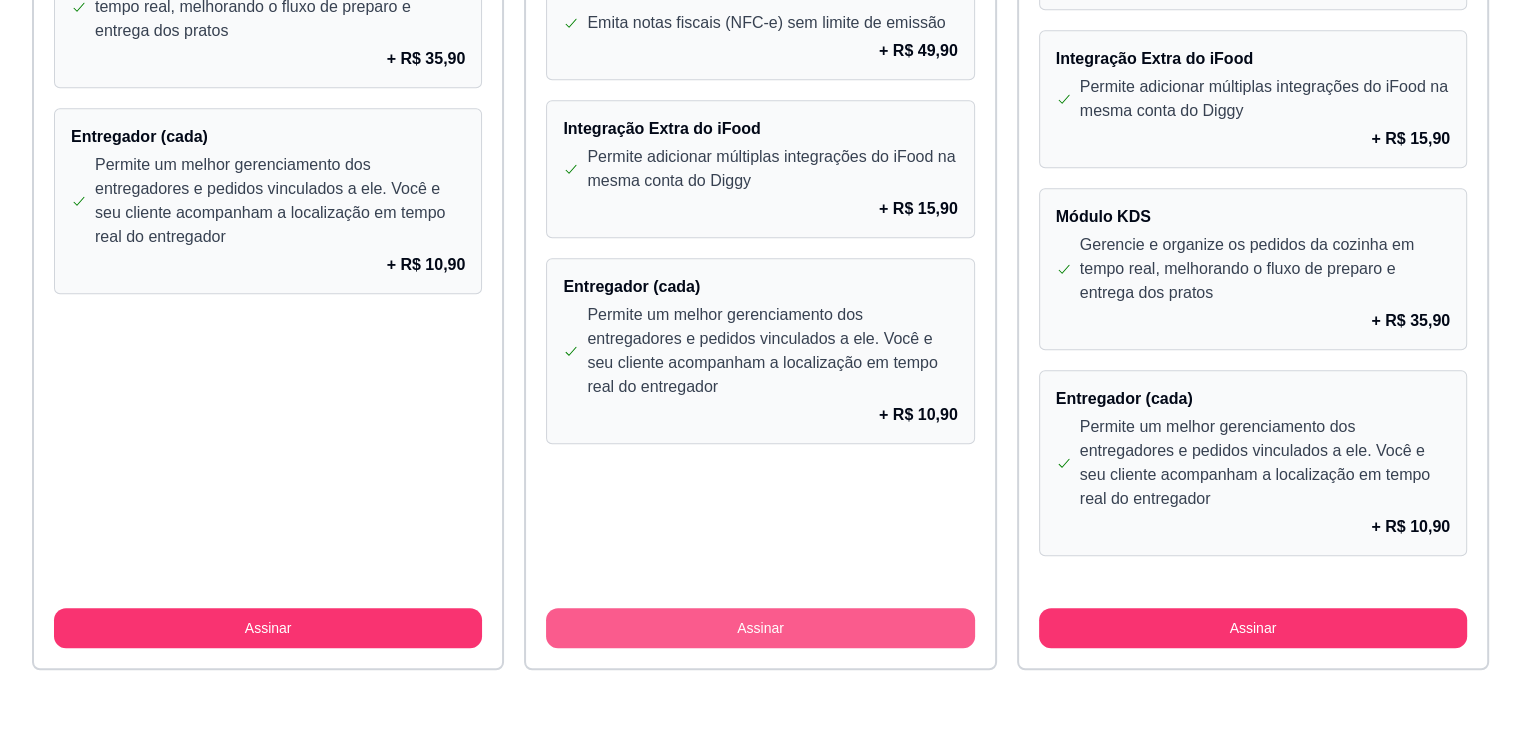 click on "Assinar" at bounding box center (760, 628) 